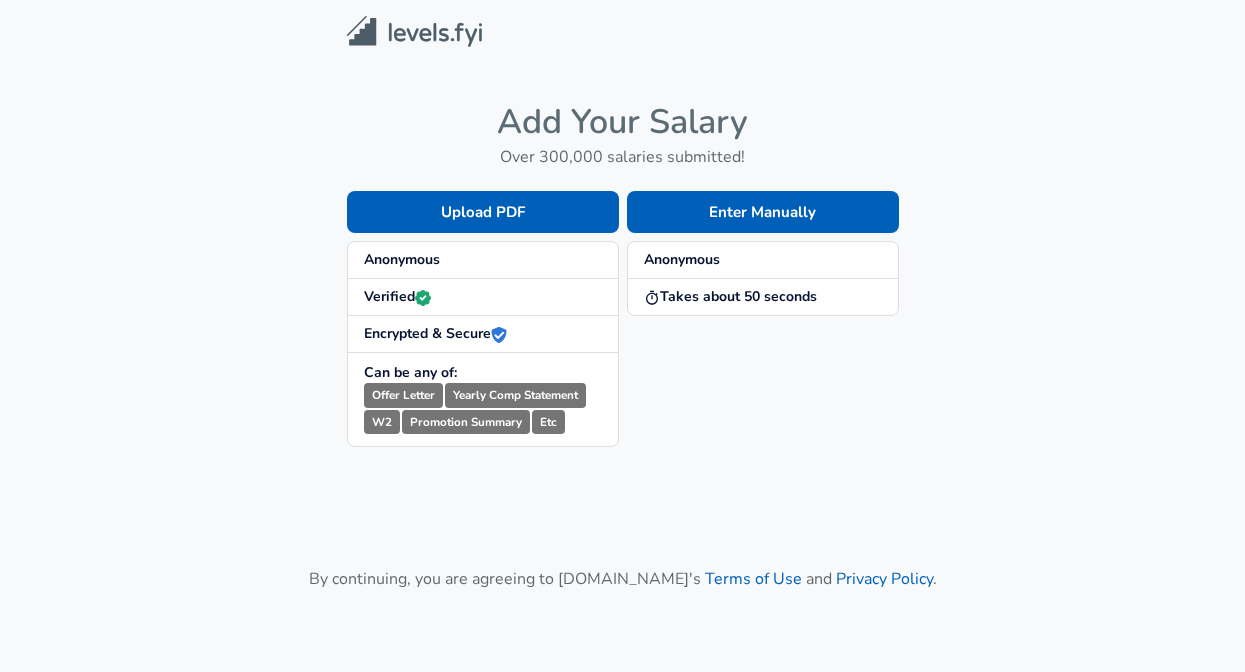 scroll, scrollTop: 0, scrollLeft: 0, axis: both 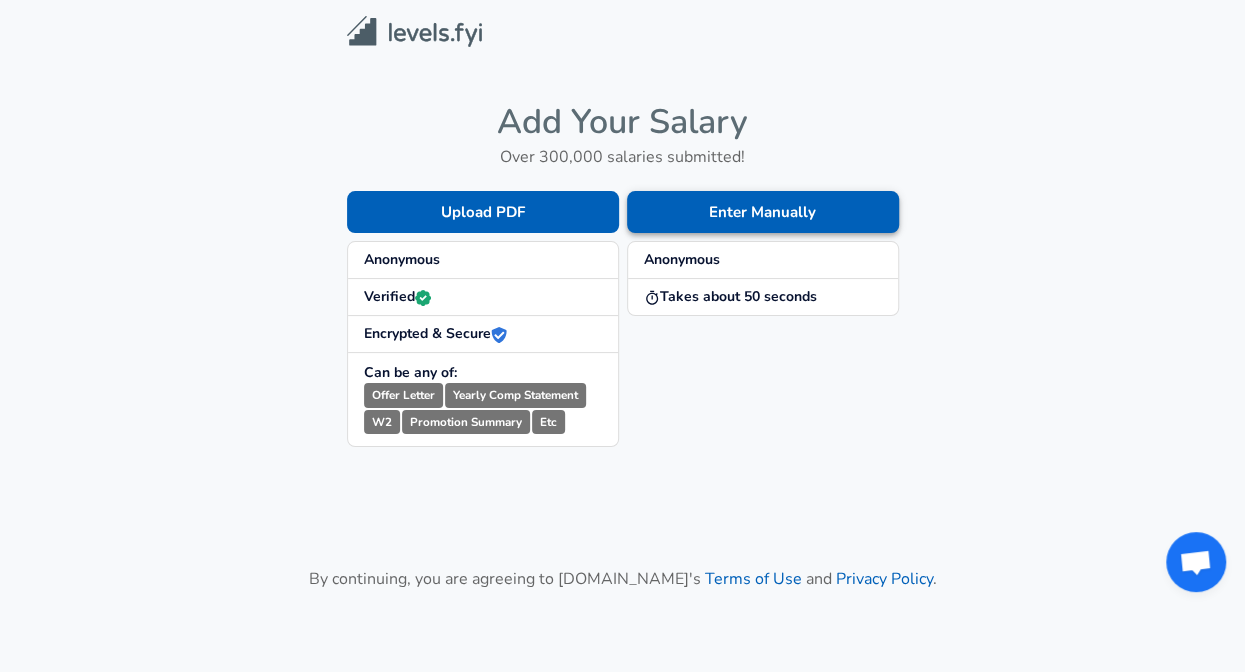 click on "Enter Manually" at bounding box center (763, 212) 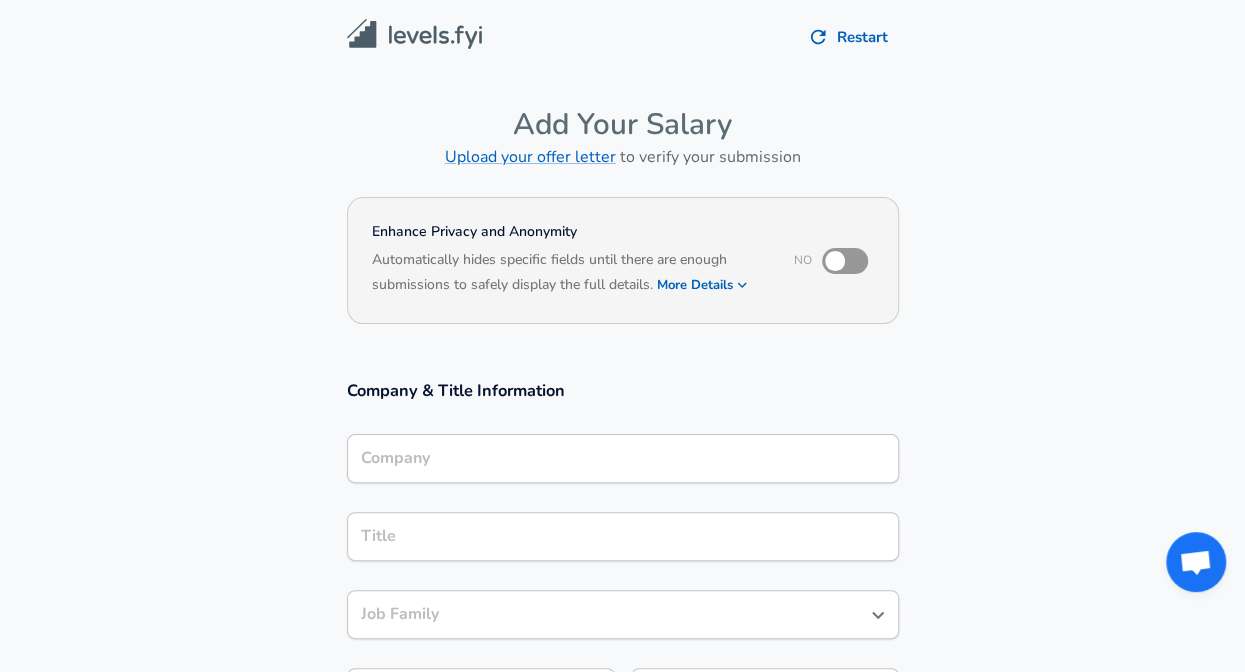 scroll, scrollTop: 20, scrollLeft: 0, axis: vertical 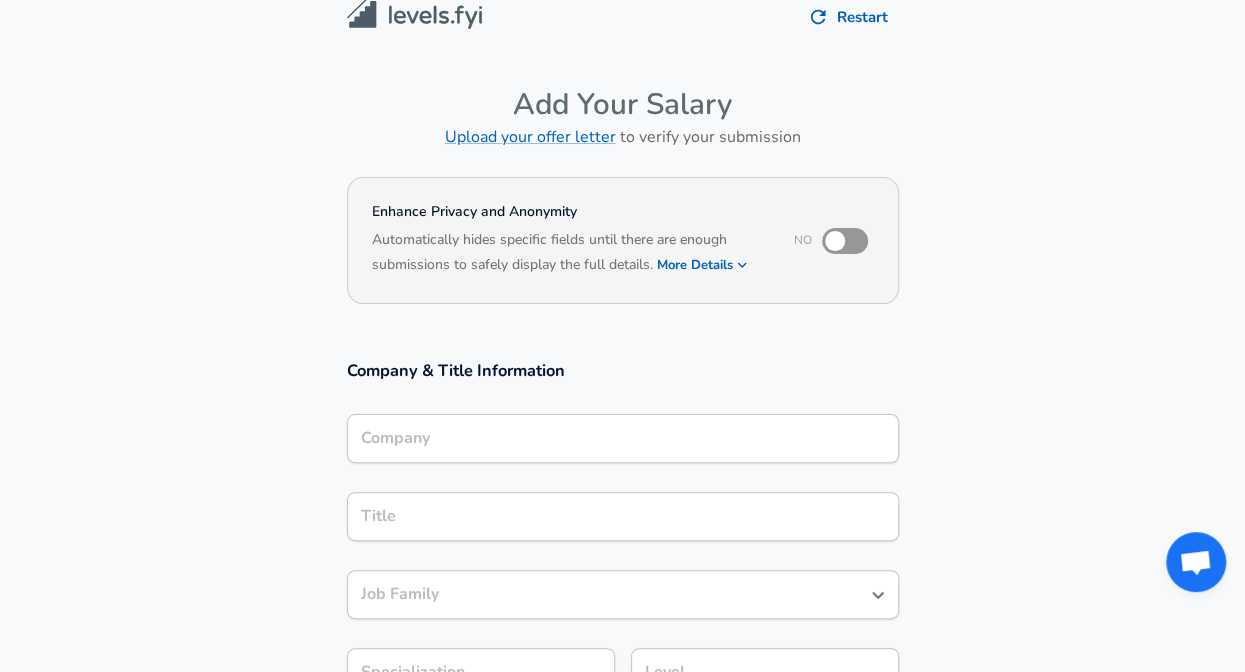click on "Company" at bounding box center (623, 438) 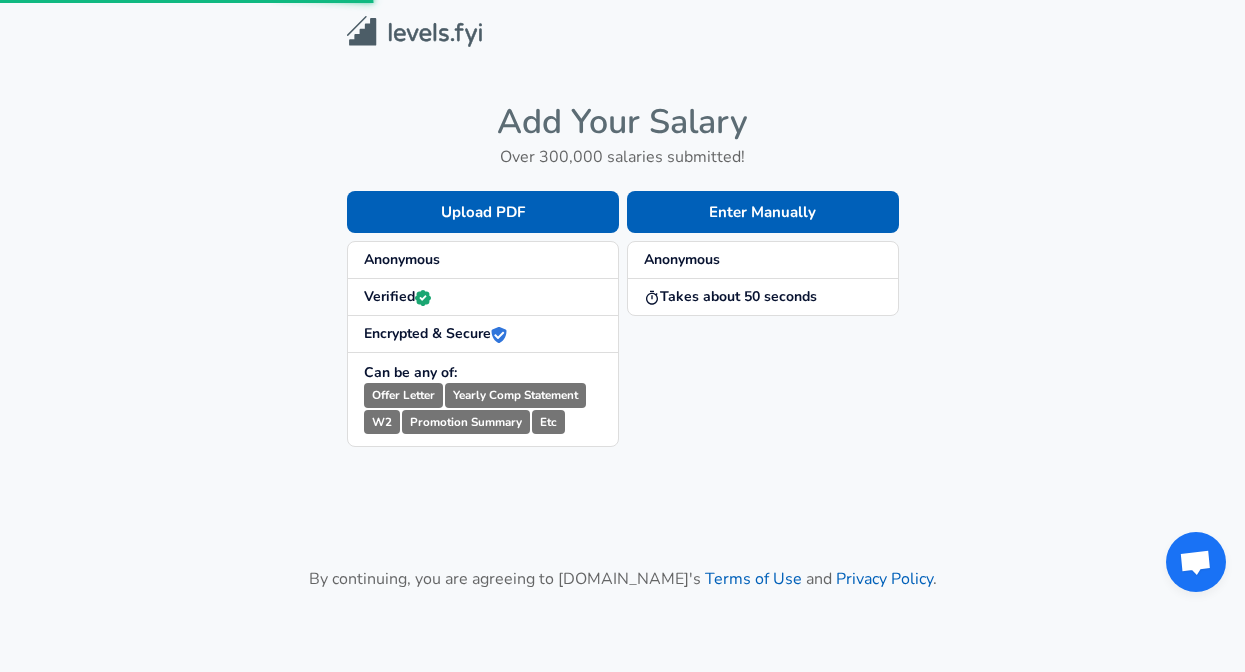 scroll, scrollTop: 0, scrollLeft: 0, axis: both 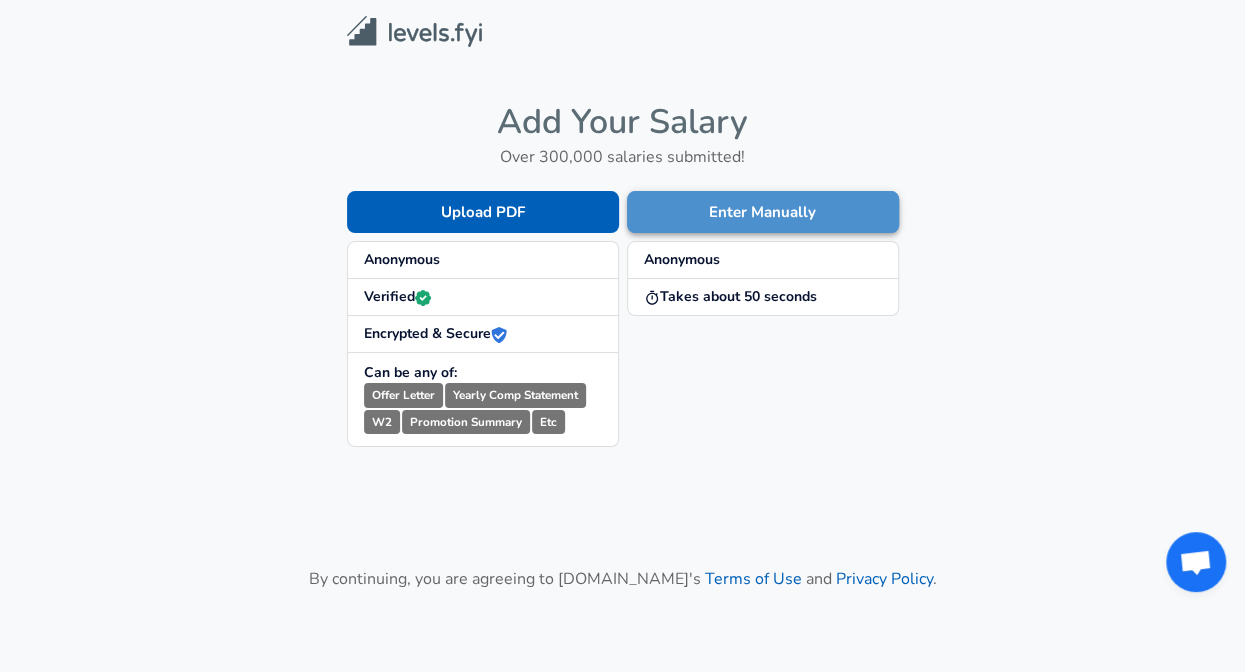 click on "Enter Manually" at bounding box center (763, 212) 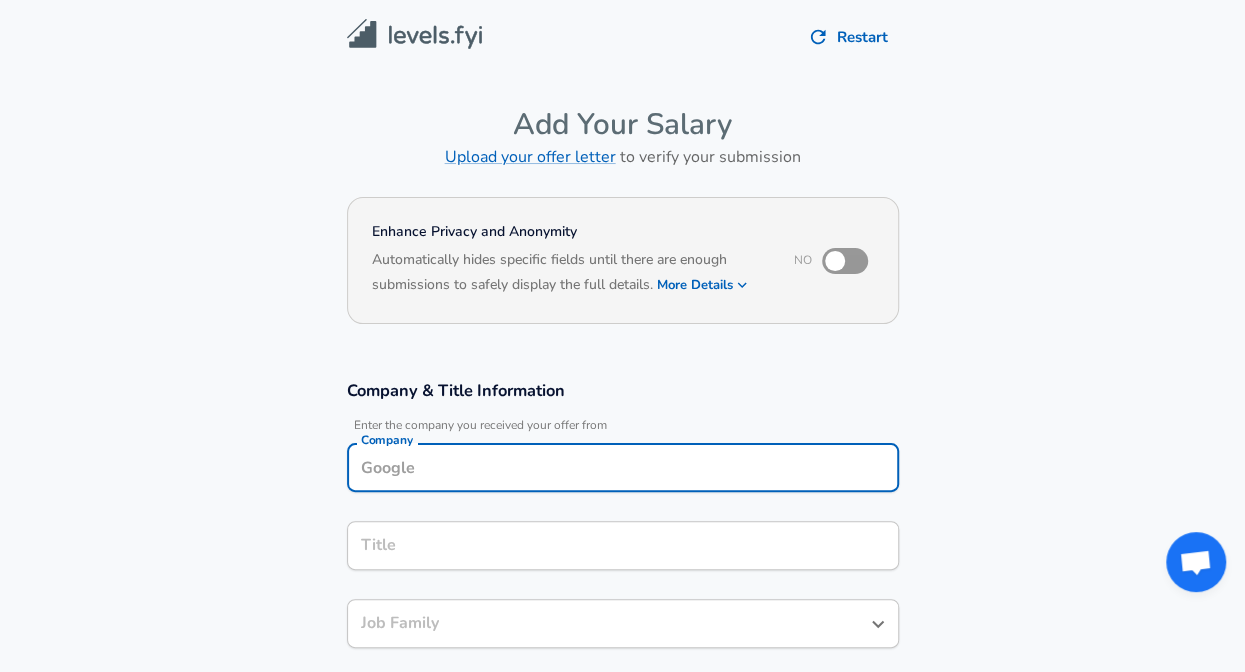 click on "Company" at bounding box center (623, 467) 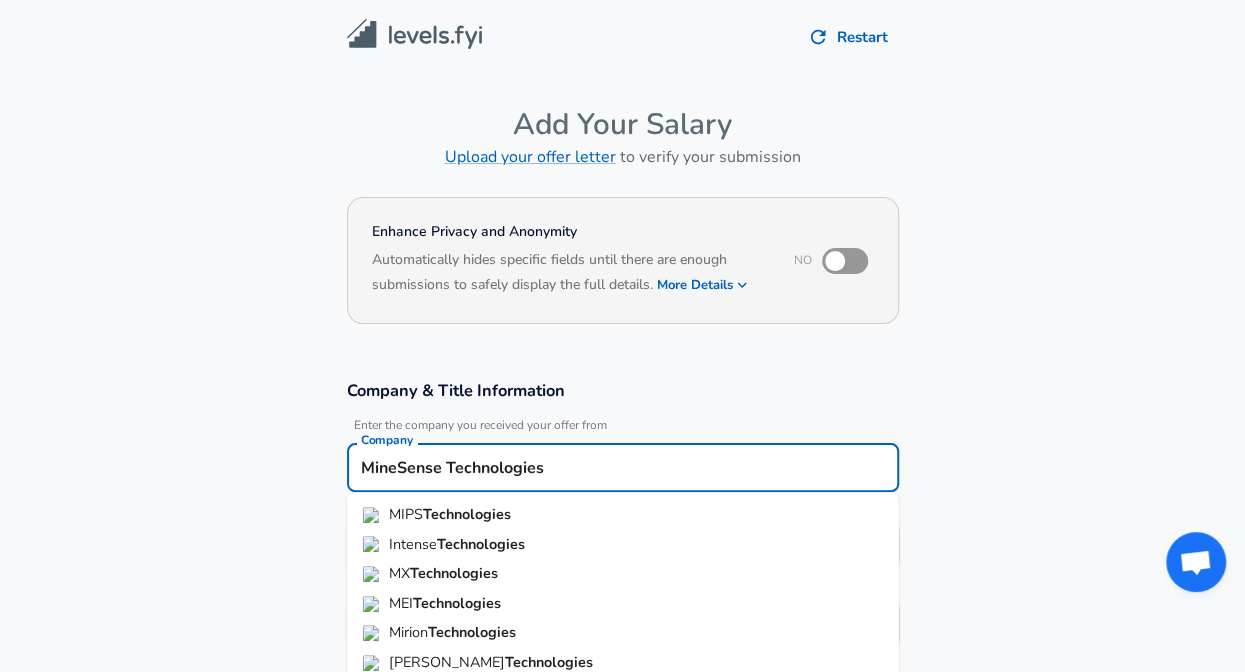 type on "MineSense Technologies" 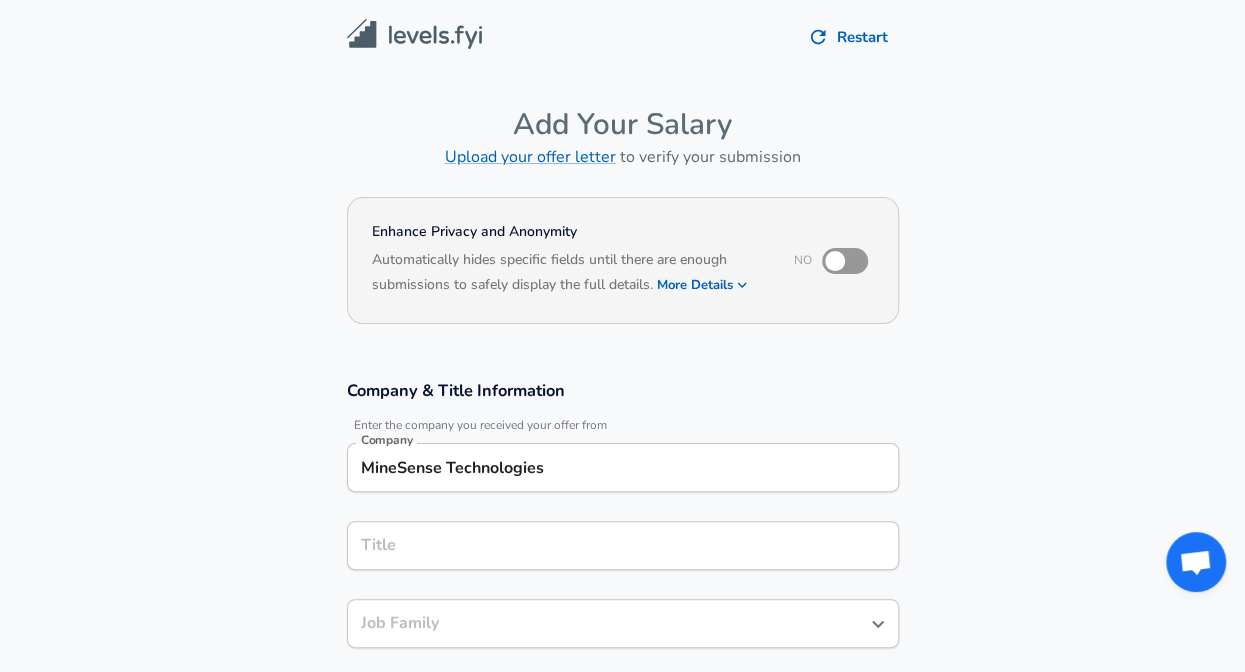 click on "Company & Title Information   Enter the company you received your offer from Company MineSense Technologies Company Title Title Job Family Job Family Specialization Specialization Level Level" at bounding box center (622, 563) 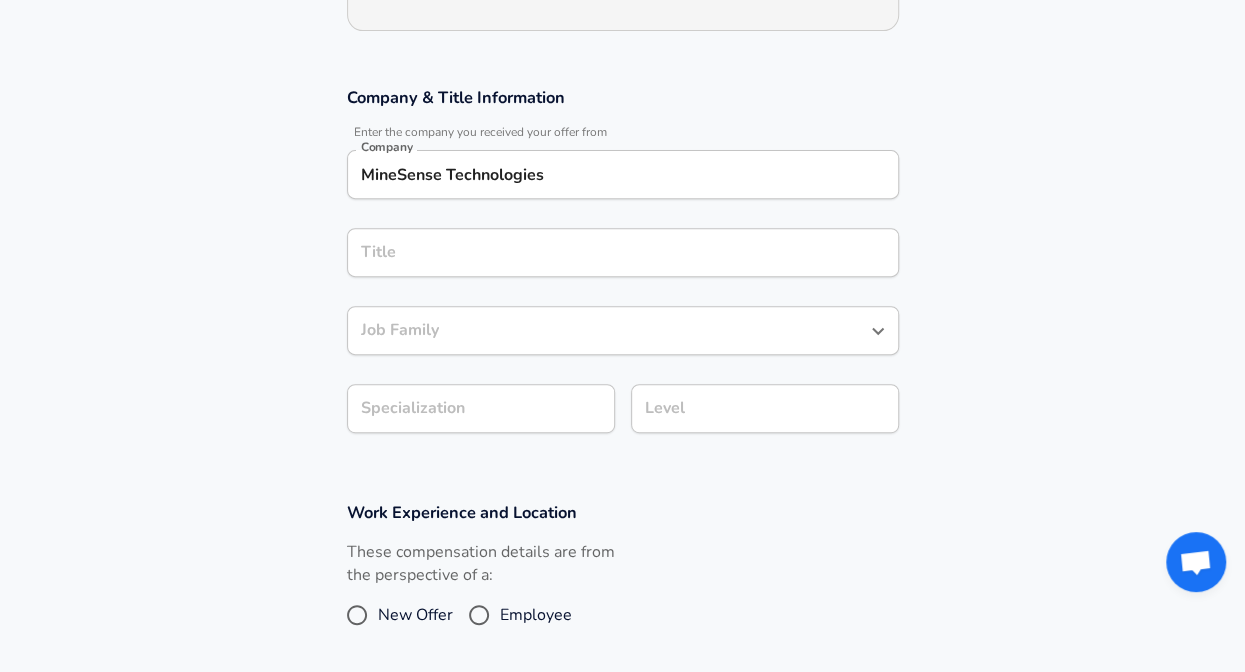 scroll, scrollTop: 298, scrollLeft: 0, axis: vertical 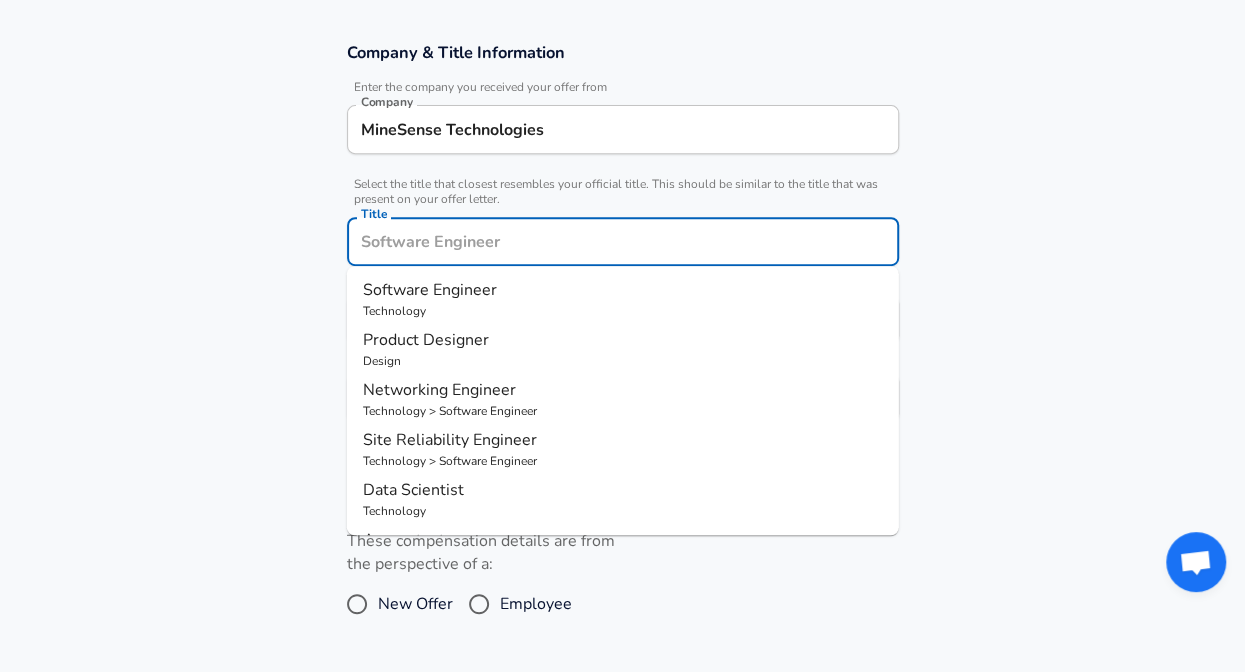 click on "Title" at bounding box center (623, 241) 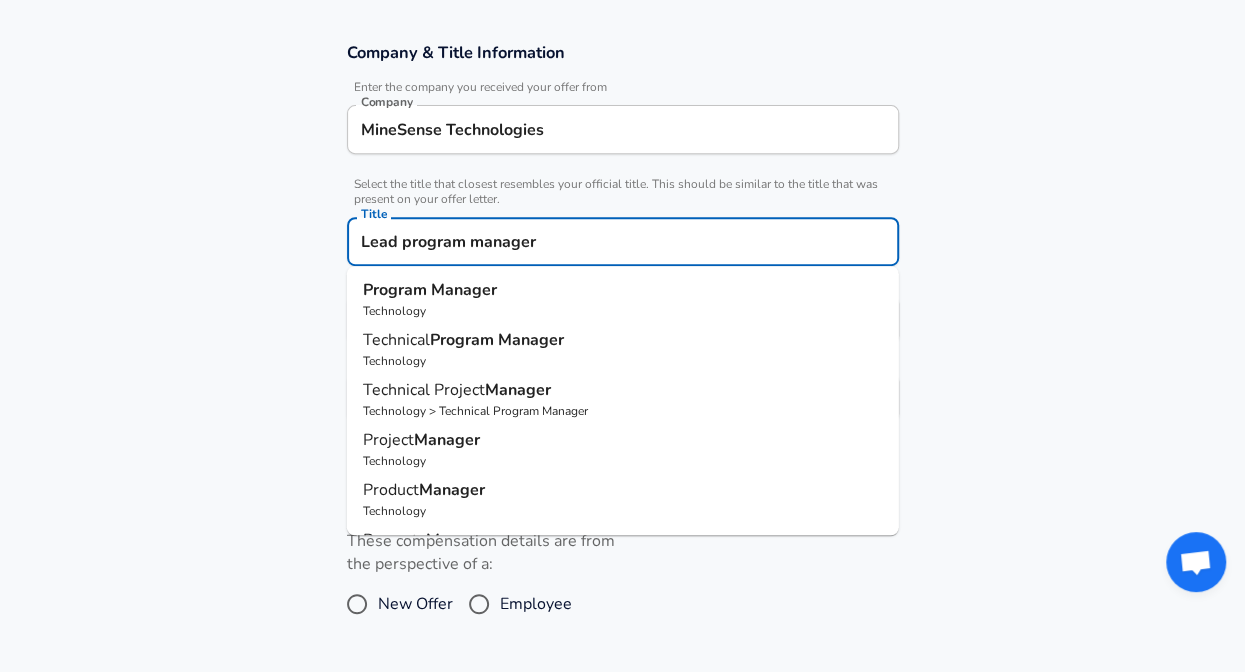 type on "Lead program manager" 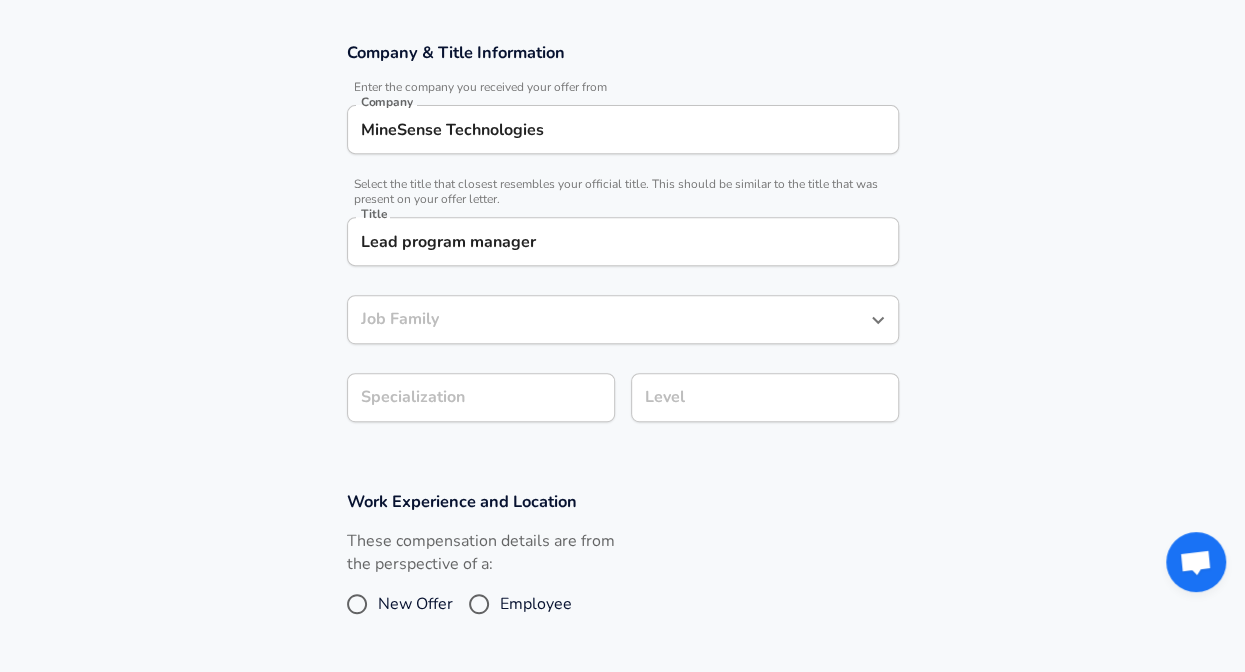 click on "Company & Title Information   Enter the company you received your offer from Company MineSense Technologies Company   Select the title that closest resembles your official title. This should be similar to the title that was present on your offer letter. Title Lead program manager Title Job Family Job Family Specialization Specialization Level Level" at bounding box center (622, 242) 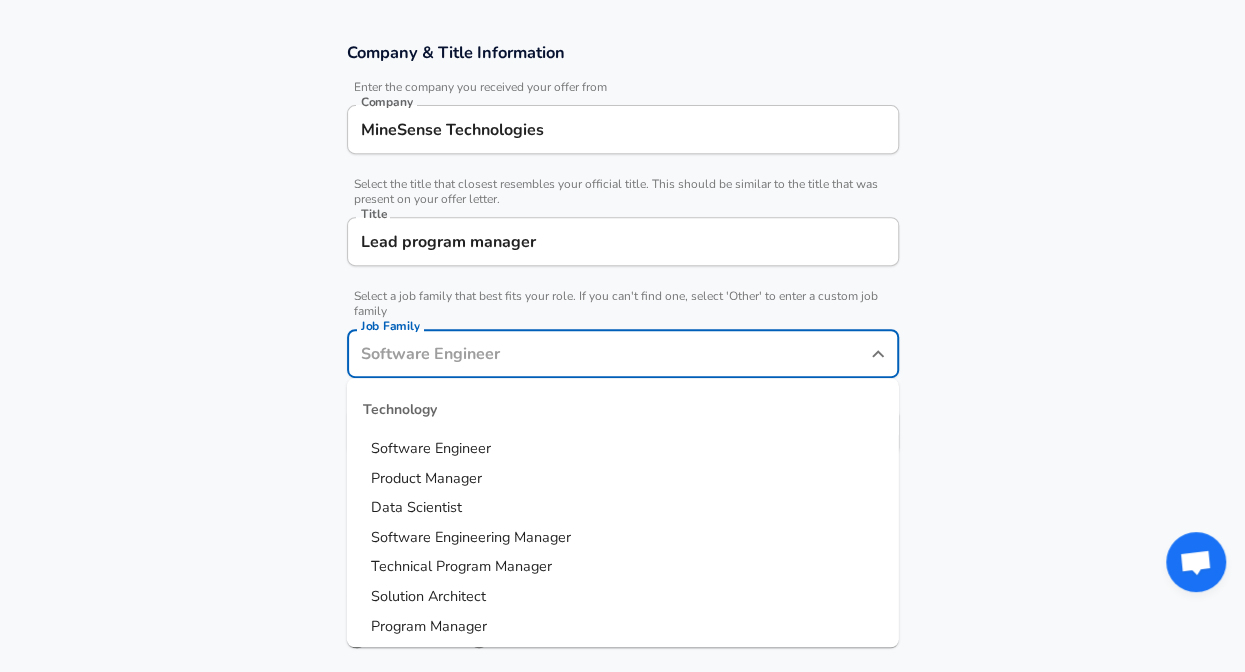 scroll, scrollTop: 378, scrollLeft: 0, axis: vertical 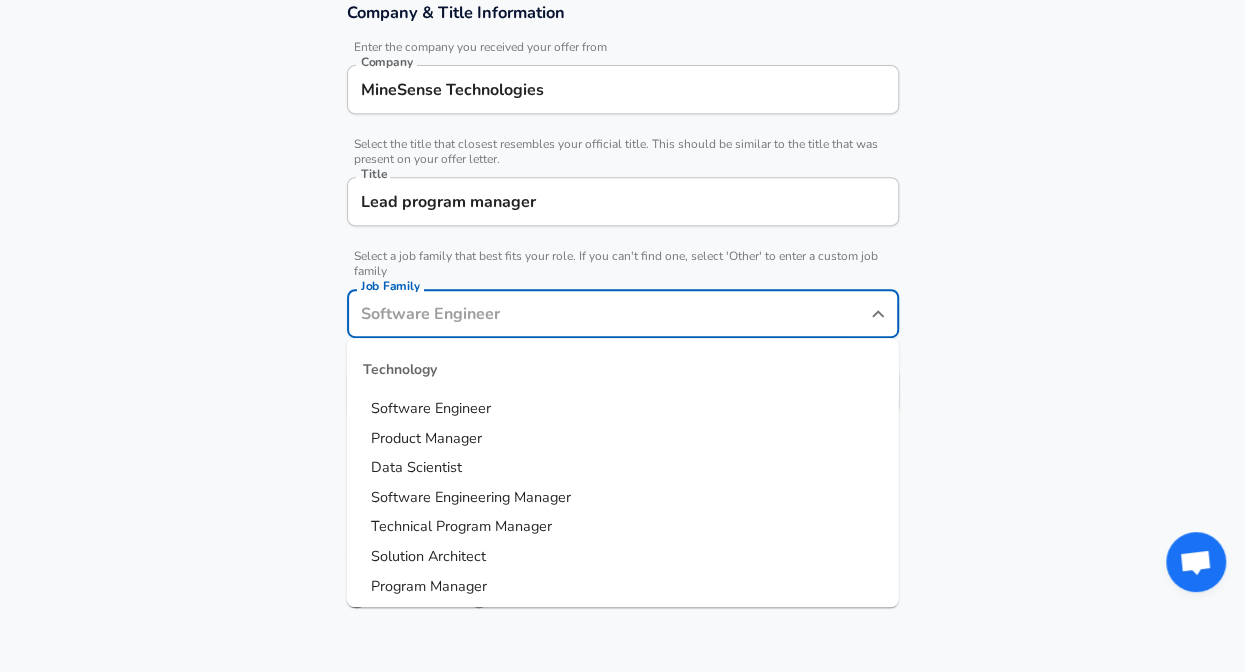 click on "Job Family" at bounding box center (608, 313) 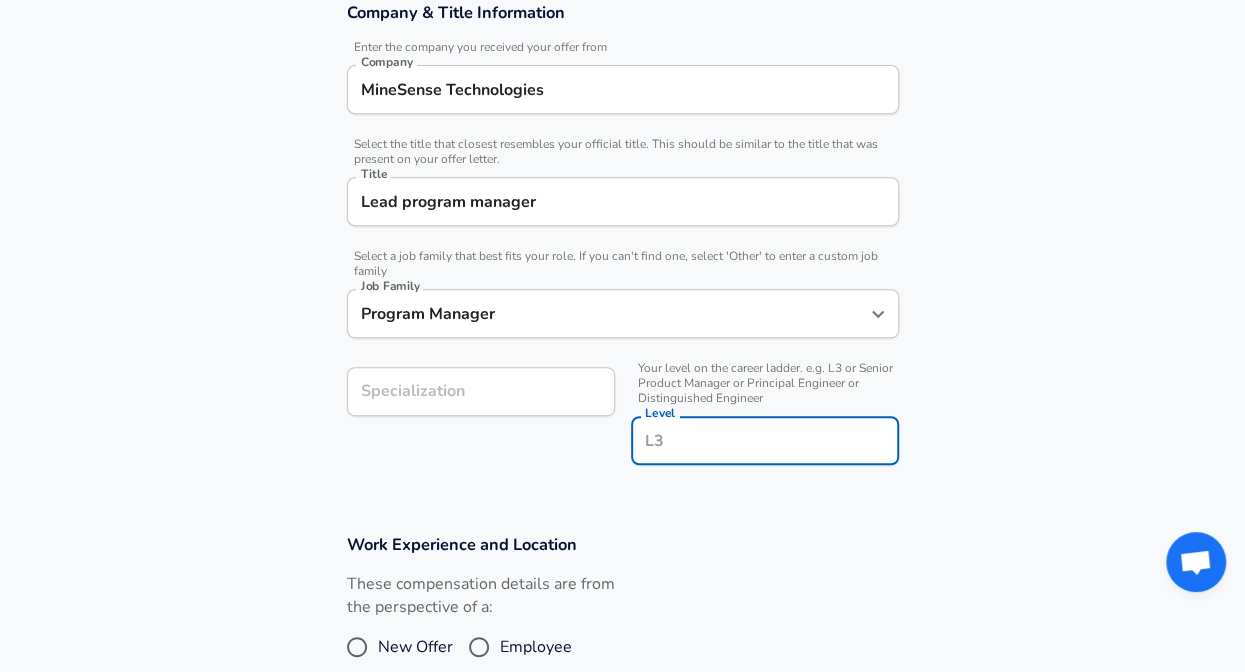 scroll, scrollTop: 418, scrollLeft: 0, axis: vertical 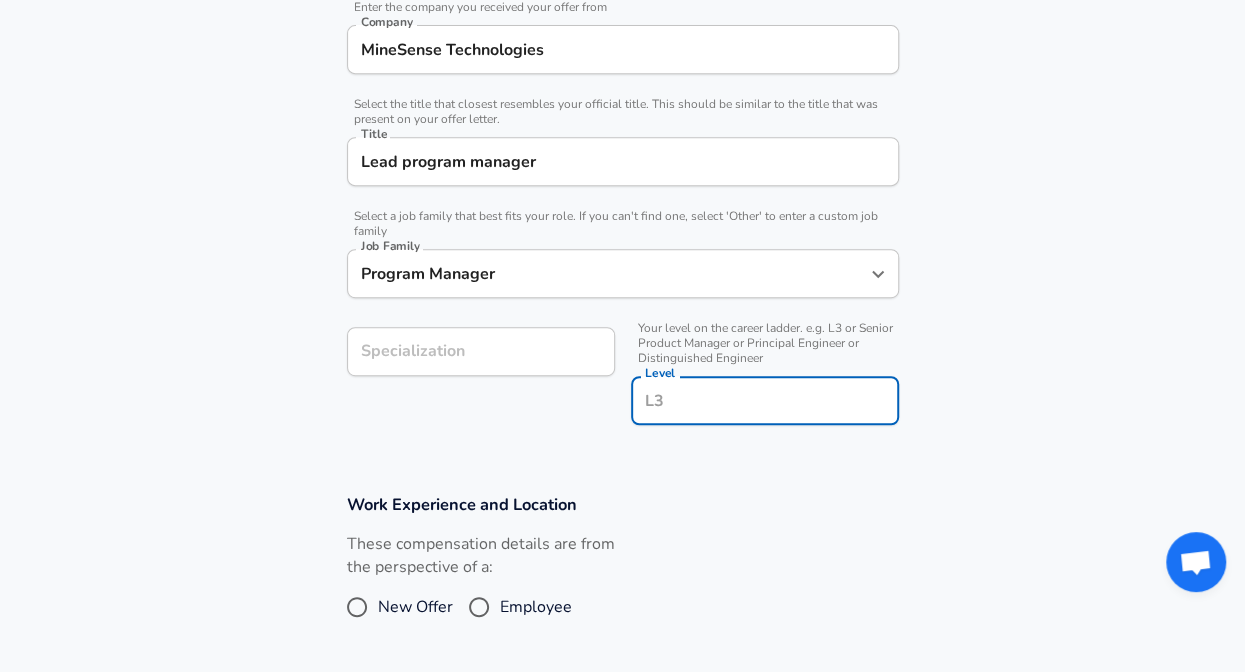 click on "Level" at bounding box center [765, 400] 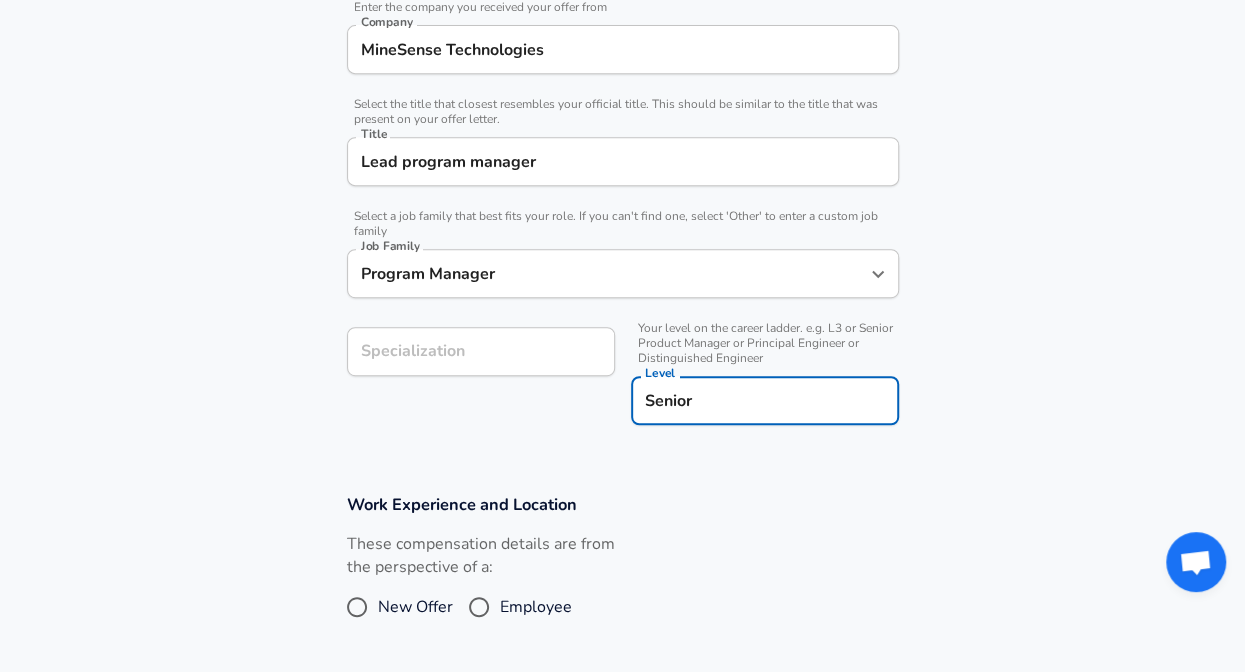 scroll, scrollTop: 0, scrollLeft: 0, axis: both 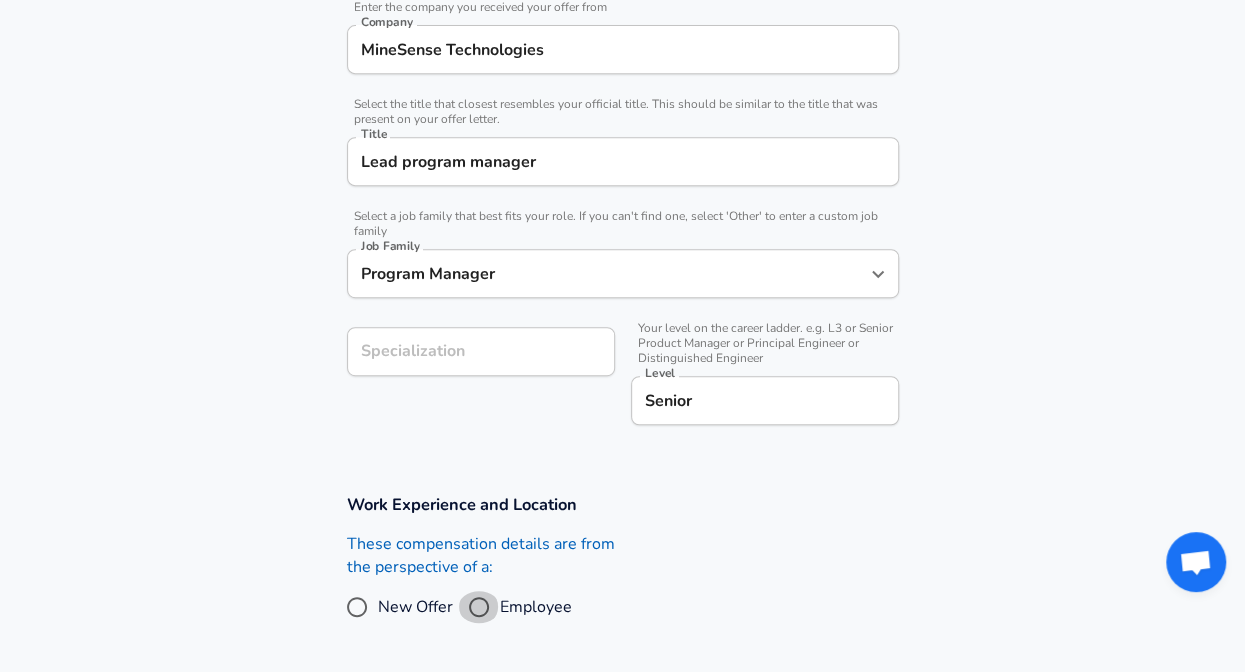 click on "Employee" at bounding box center [479, 607] 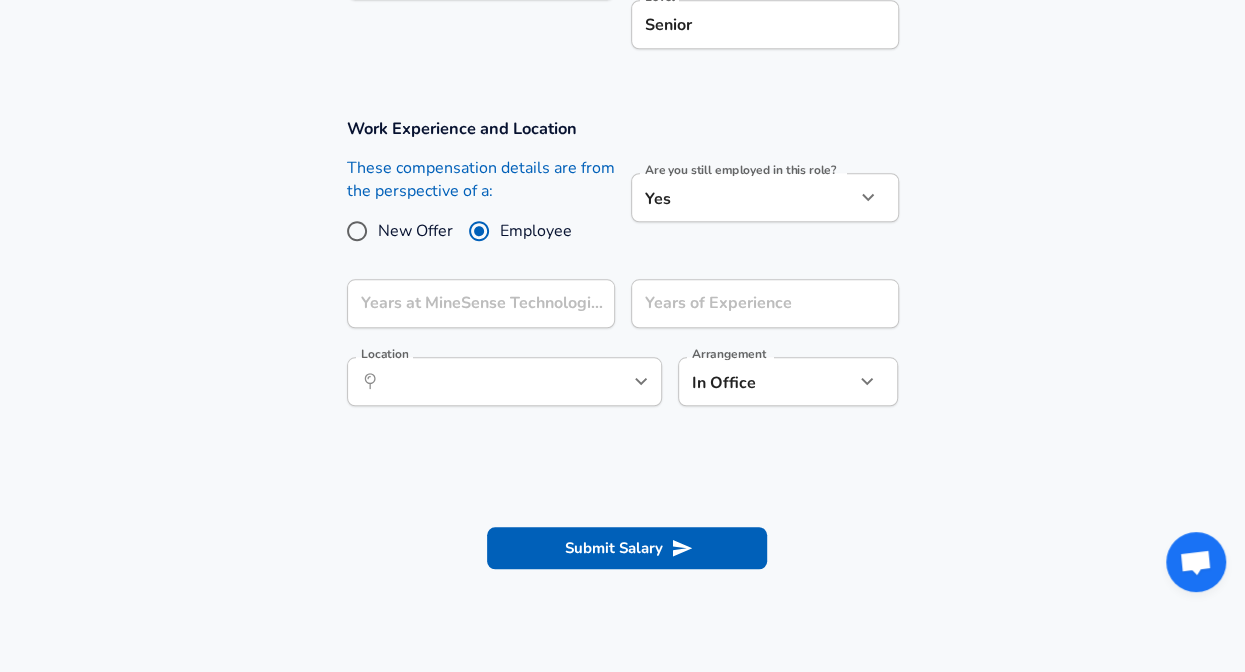 scroll, scrollTop: 795, scrollLeft: 0, axis: vertical 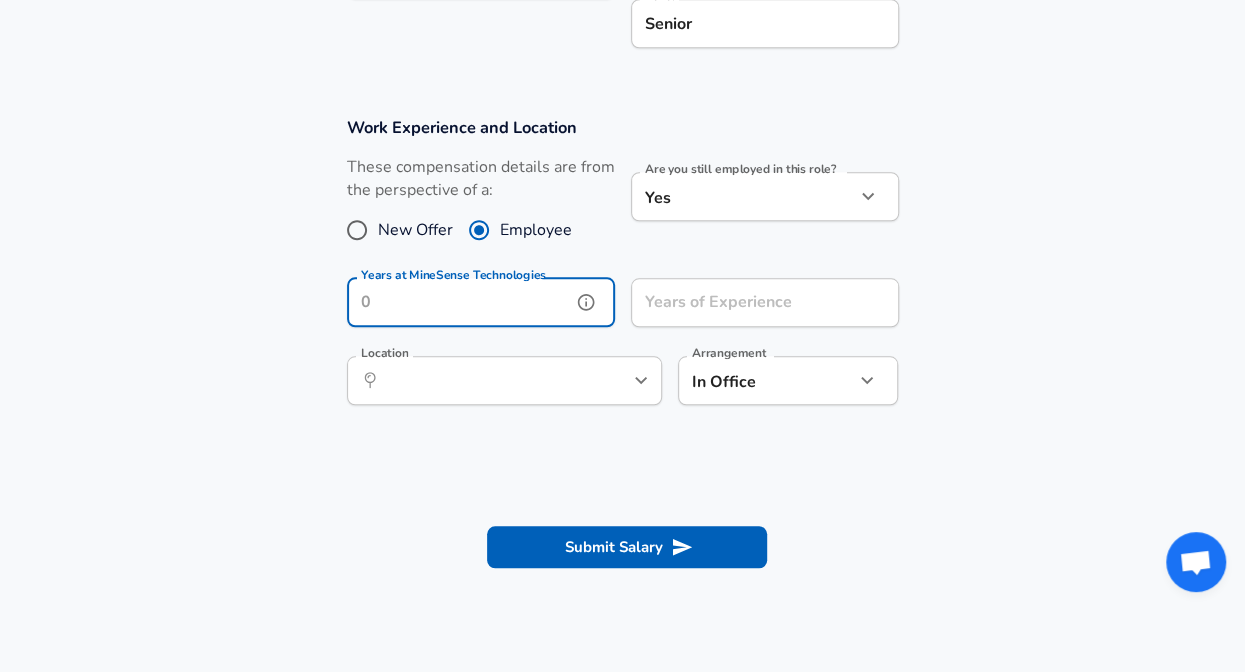 click on "Years at MineSense Technologies" at bounding box center [459, 302] 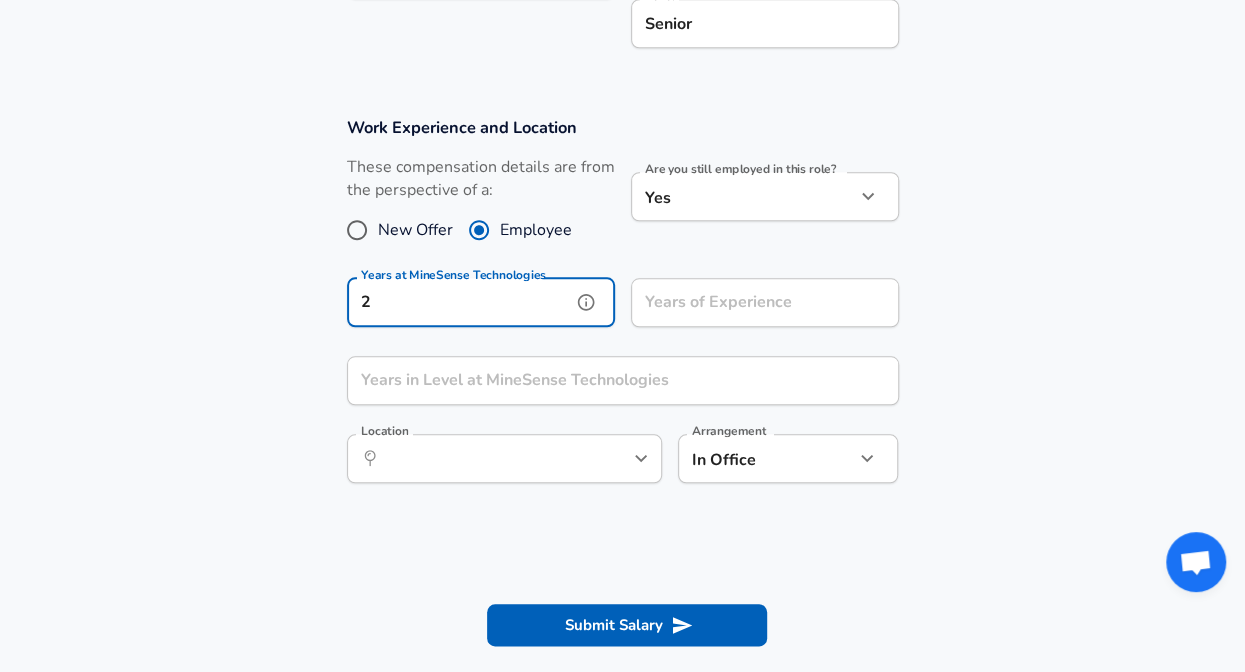 type on "2" 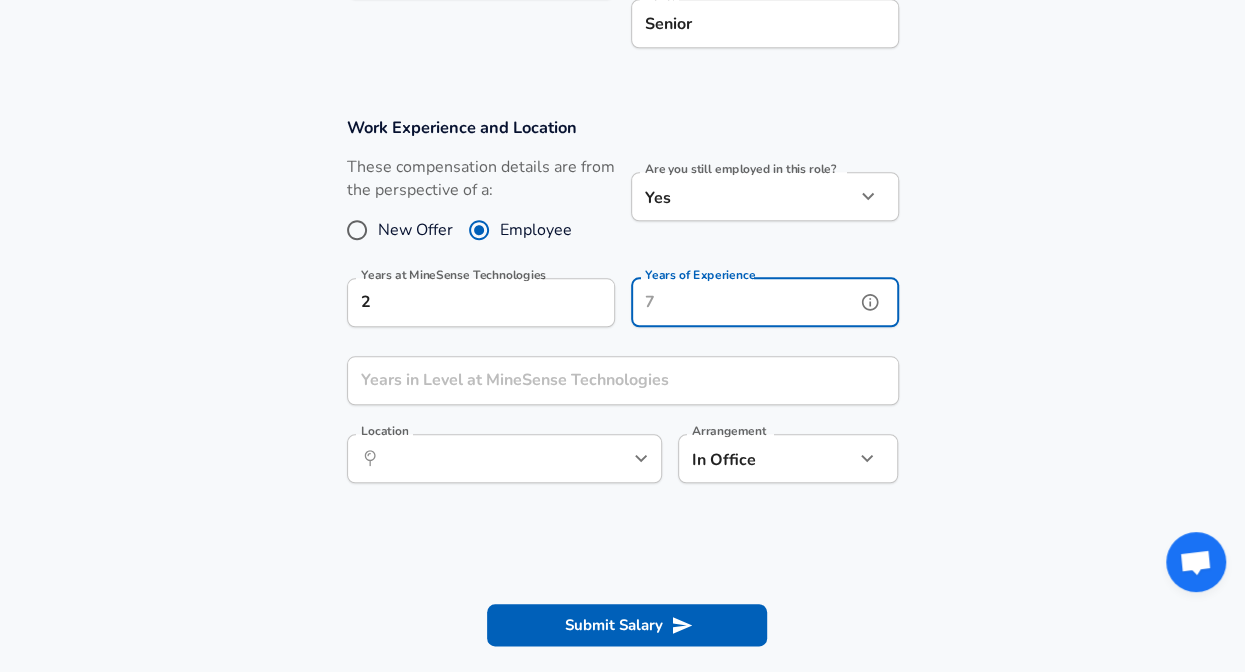 click on "Years of Experience" at bounding box center [743, 302] 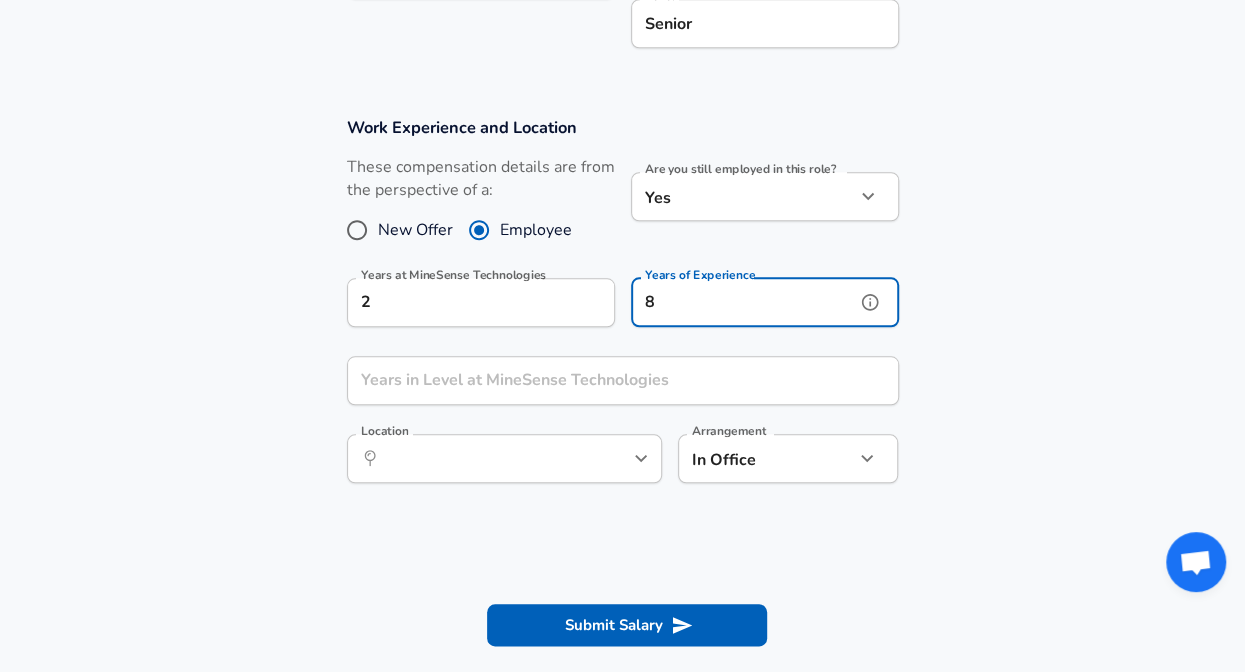 type on "8" 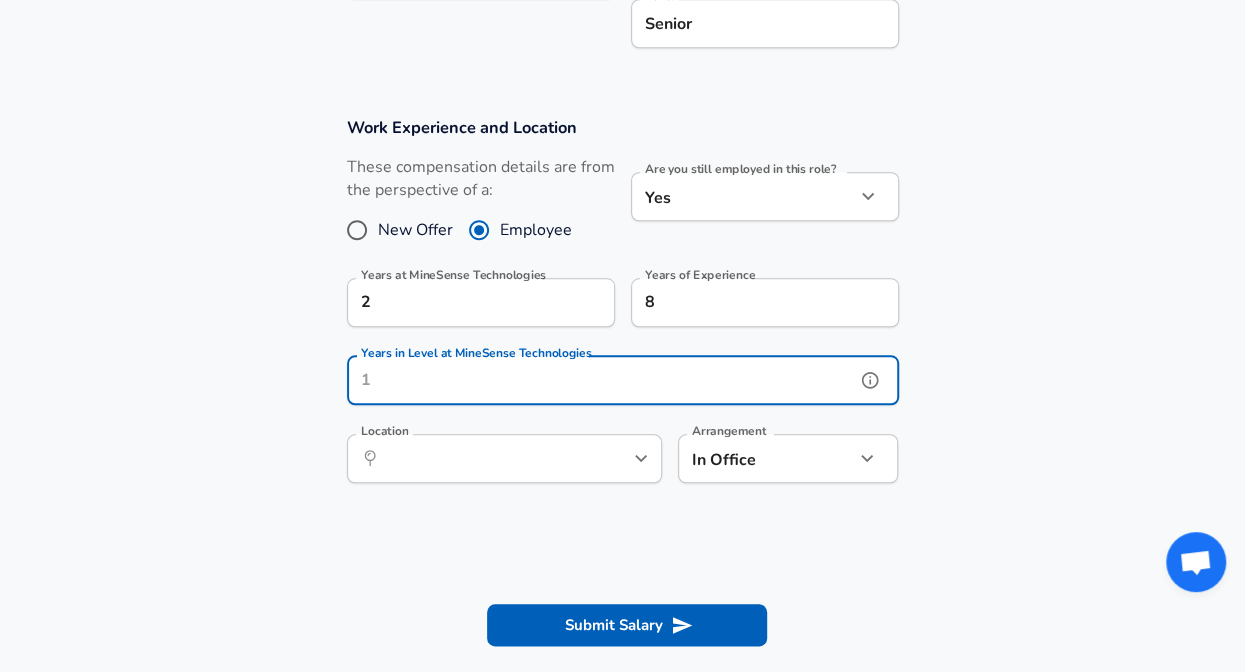 click on "Years in Level at MineSense Technologies" at bounding box center (601, 380) 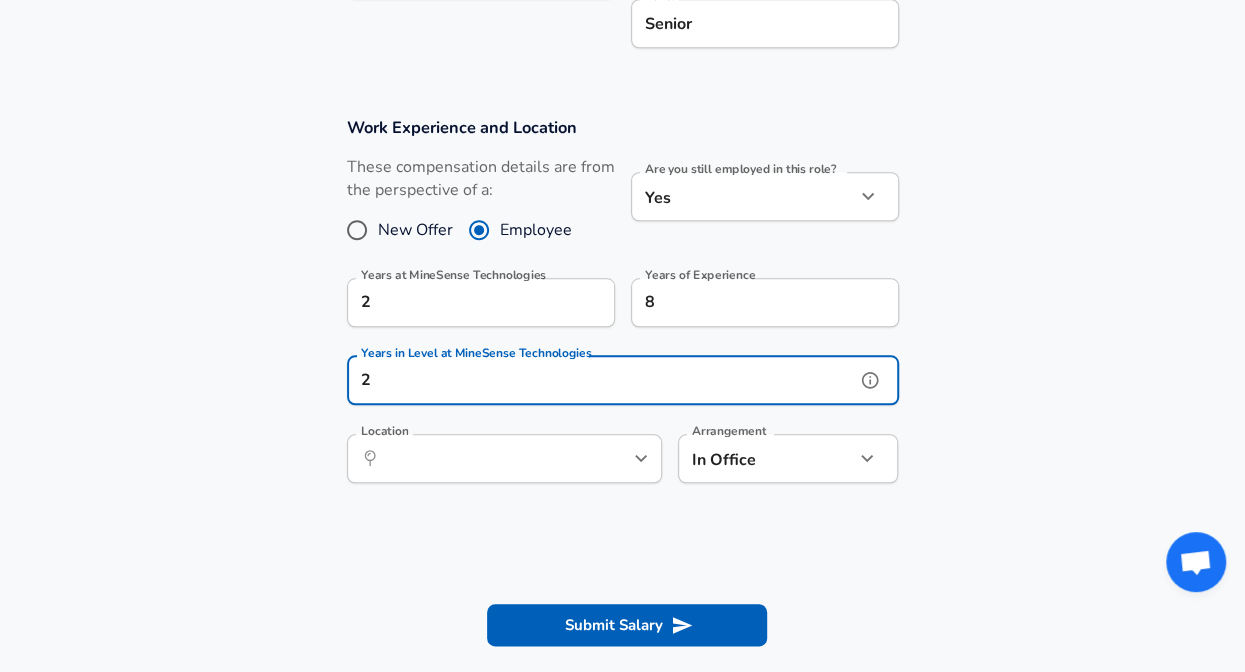 type on "2" 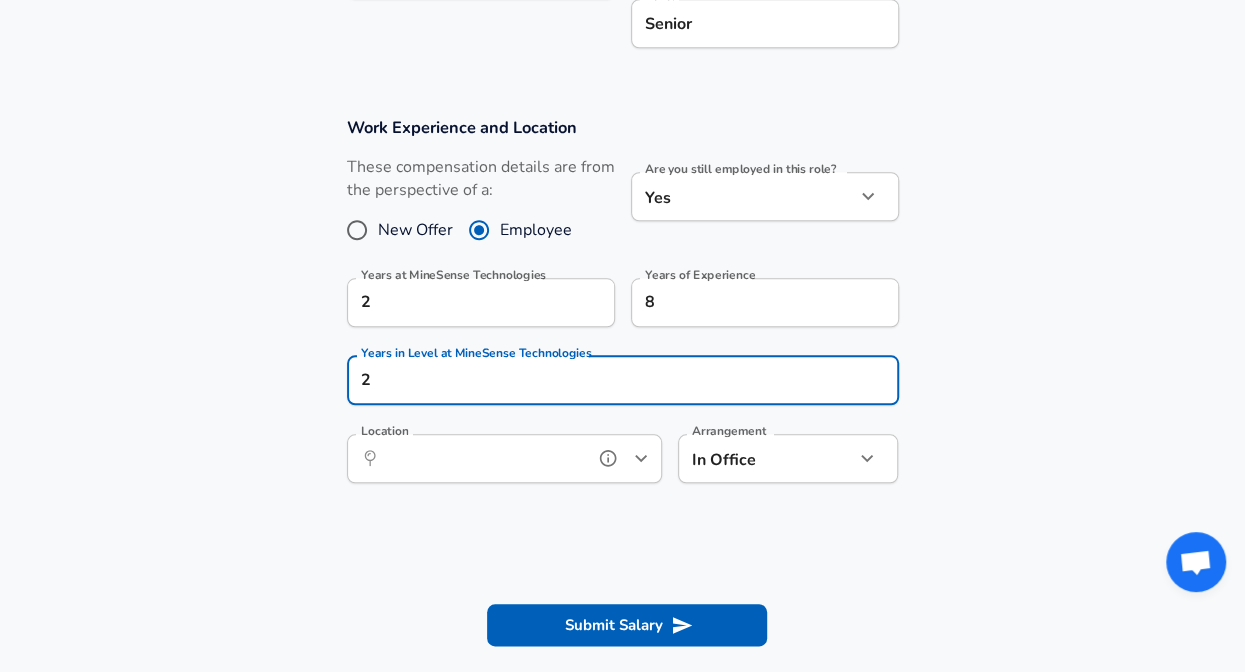 click on "Location" at bounding box center (482, 458) 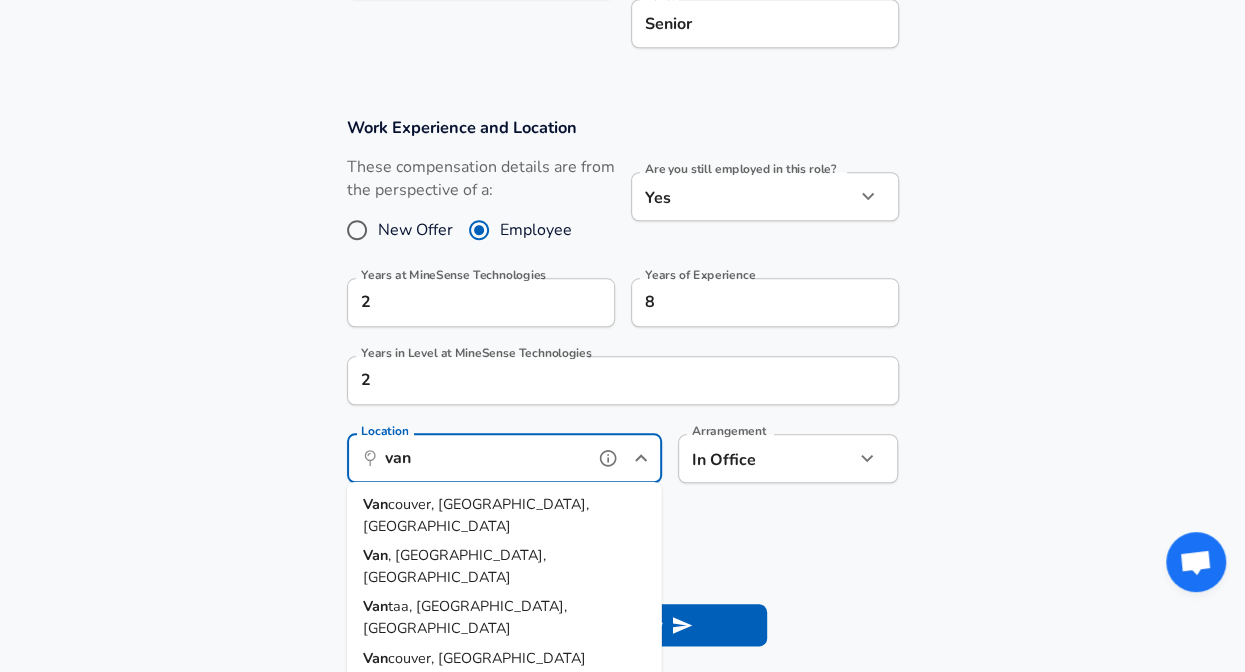 click on "couver, [GEOGRAPHIC_DATA], [GEOGRAPHIC_DATA]" at bounding box center [476, 515] 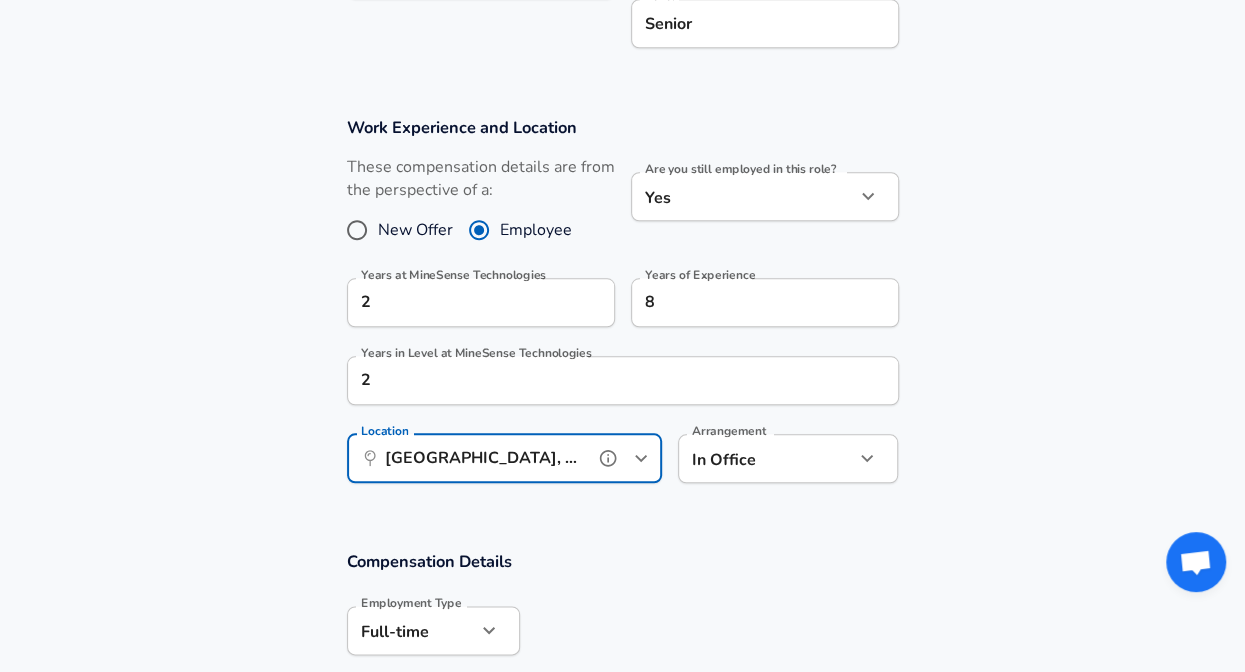 type on "[GEOGRAPHIC_DATA], [GEOGRAPHIC_DATA], [GEOGRAPHIC_DATA]" 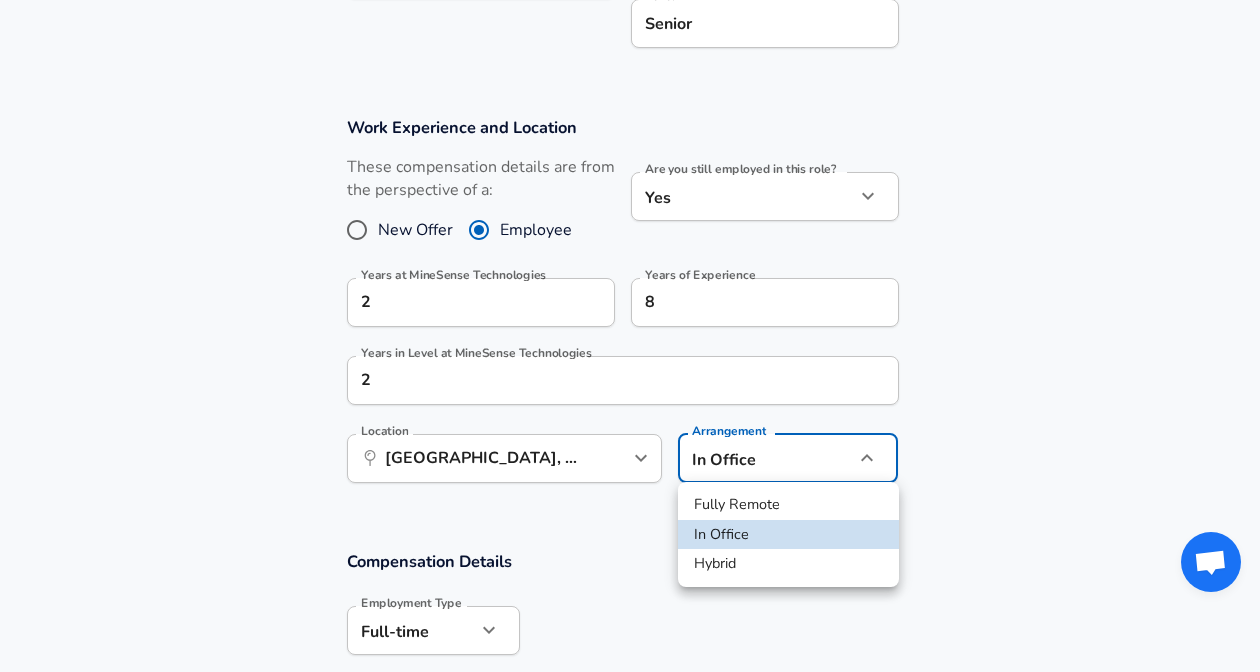 click on "Restart Add Your Salary Upload your offer letter   to verify your submission Enhance Privacy and Anonymity No Automatically hides specific fields until there are enough submissions to safely display the full details.   More Details Based on your submission and the data points that we have already collected, we will automatically hide and anonymize specific fields if there aren't enough data points to remain sufficiently anonymous. Company & Title Information   Enter the company you received your offer from Company MineSense Technologies Company   Select the title that closest resembles your official title. This should be similar to the title that was present on your offer letter. Title Lead program manager Title   Select a job family that best fits your role. If you can't find one, select 'Other' to enter a custom job family Job Family Program Manager Job Family Specialization Specialization   Your level on the career ladder. e.g. L3 or Senior Product Manager or Principal Engineer or Distinguished Engineer 2" at bounding box center (630, -459) 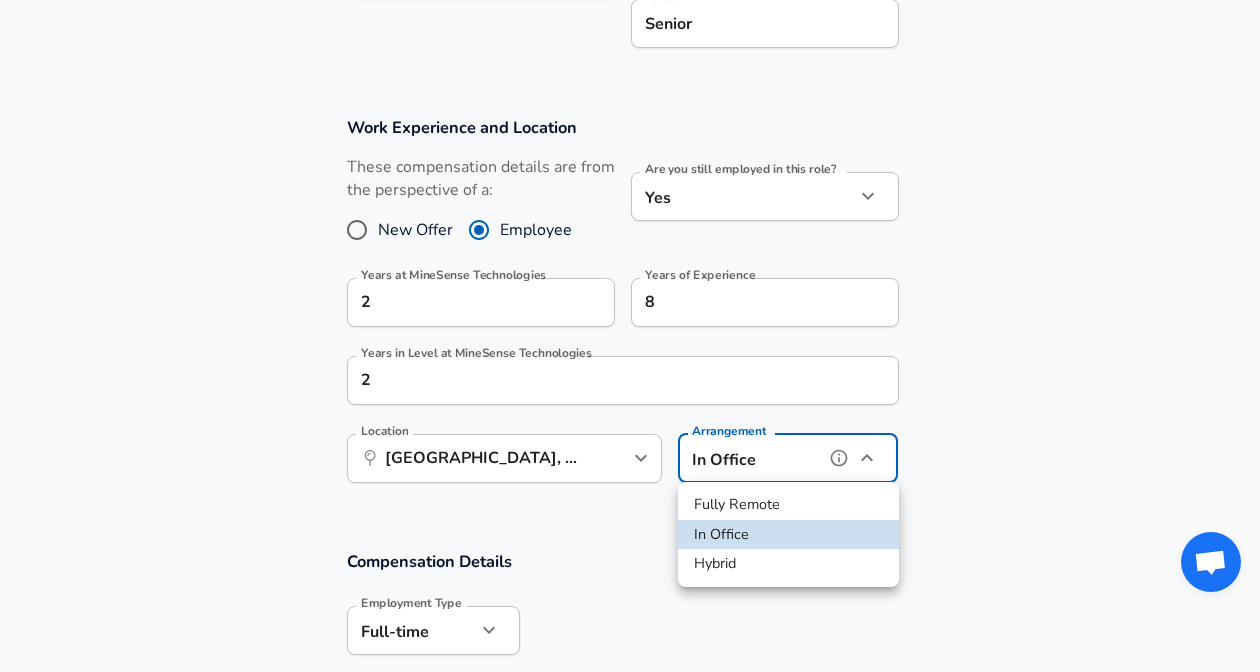type on "hybrid" 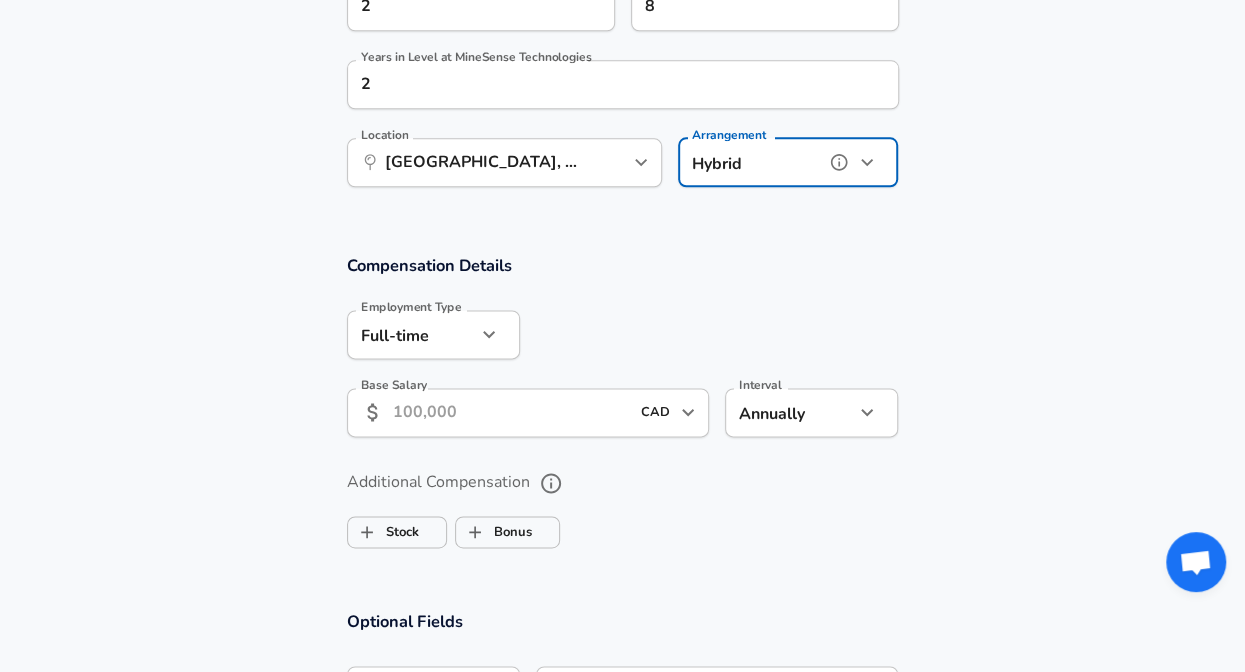 scroll, scrollTop: 1092, scrollLeft: 0, axis: vertical 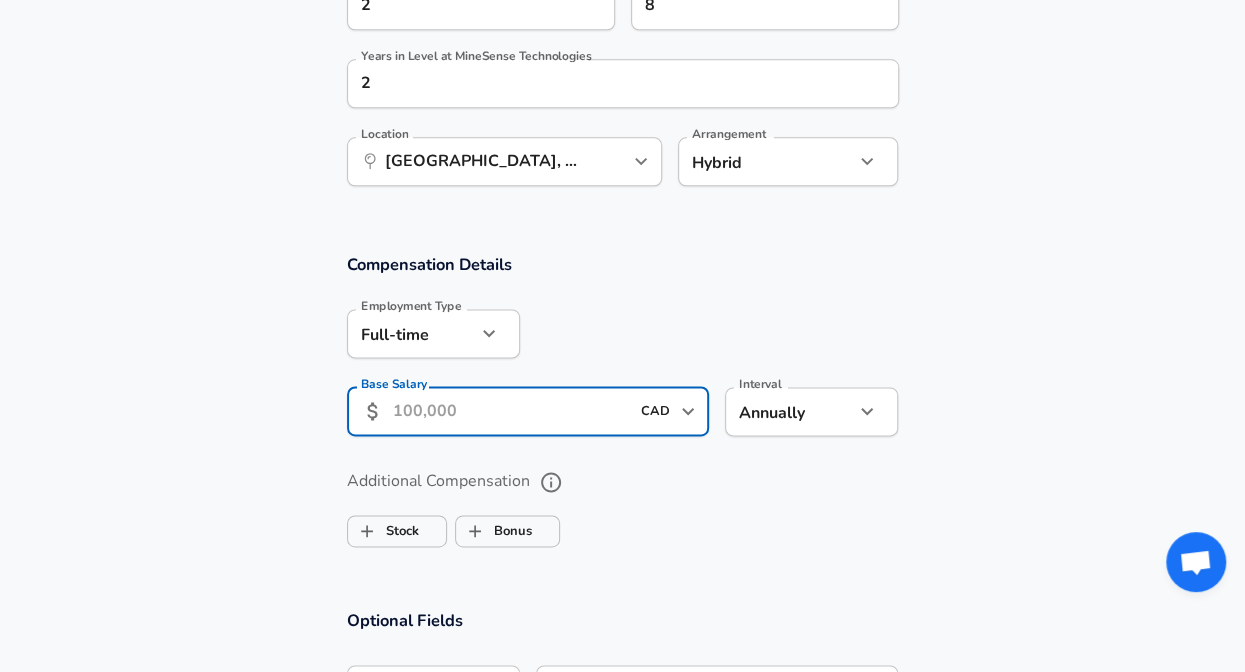 click on "Base Salary" at bounding box center (511, 411) 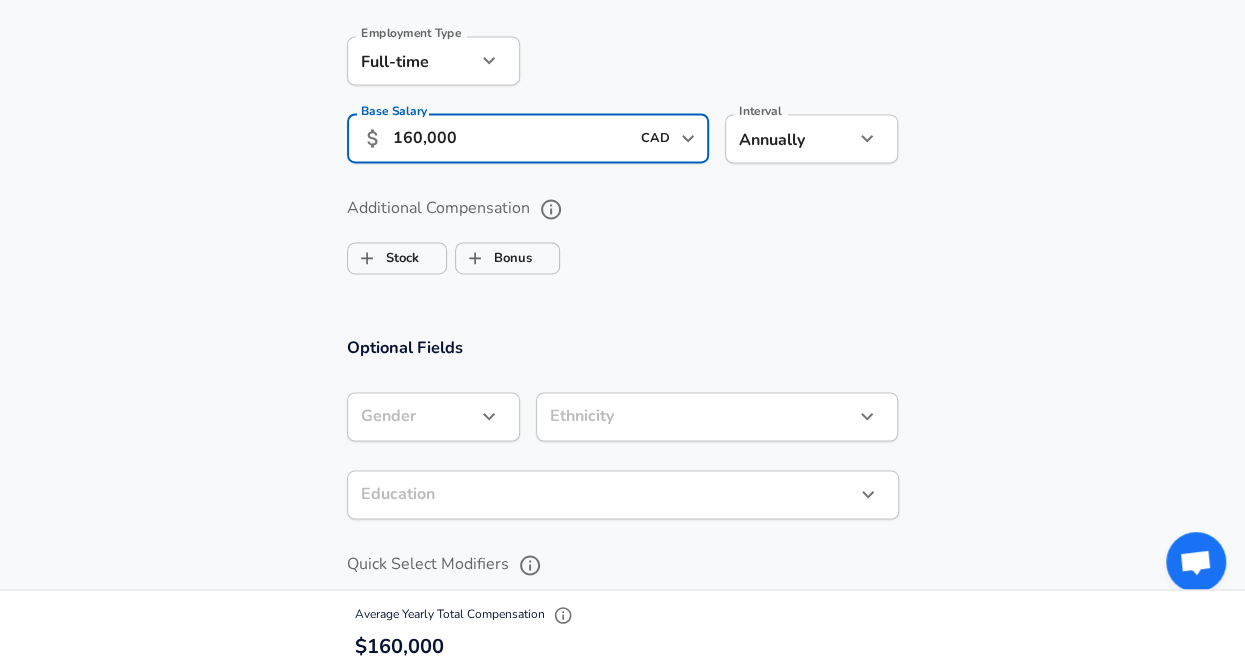scroll, scrollTop: 1366, scrollLeft: 0, axis: vertical 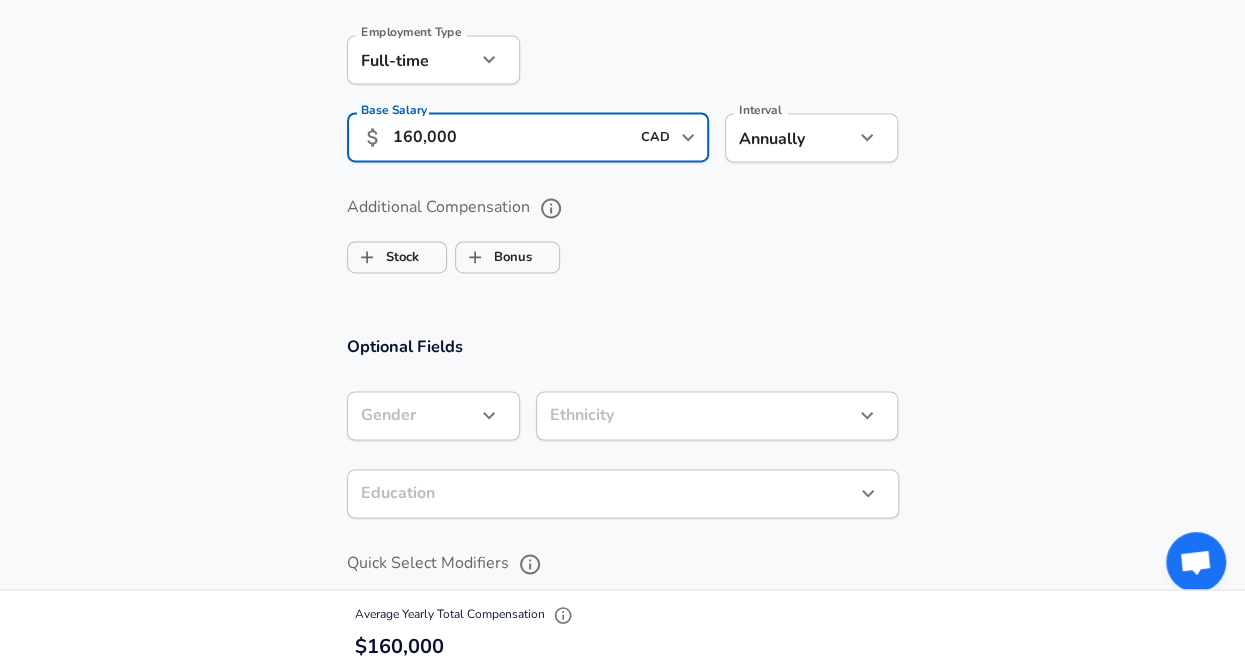 type on "160,000" 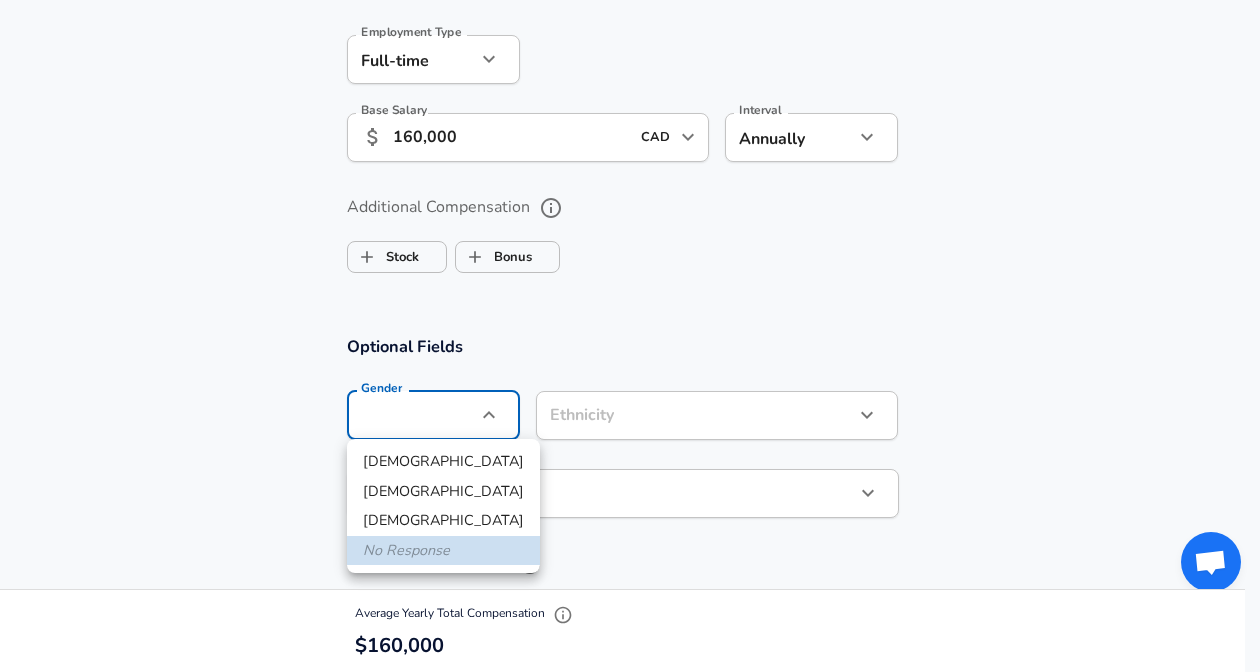 click on "Restart Add Your Salary Upload your offer letter   to verify your submission Enhance Privacy and Anonymity No Automatically hides specific fields until there are enough submissions to safely display the full details.   More Details Based on your submission and the data points that we have already collected, we will automatically hide and anonymize specific fields if there aren't enough data points to remain sufficiently anonymous. Company & Title Information   Enter the company you received your offer from Company MineSense Technologies Company   Select the title that closest resembles your official title. This should be similar to the title that was present on your offer letter. Title Lead program manager Title   Select a job family that best fits your role. If you can't find one, select 'Other' to enter a custom job family Job Family Program Manager Job Family Specialization Specialization   Your level on the career ladder. e.g. L3 or Senior Product Manager or Principal Engineer or Distinguished Engineer 2" at bounding box center [630, -1030] 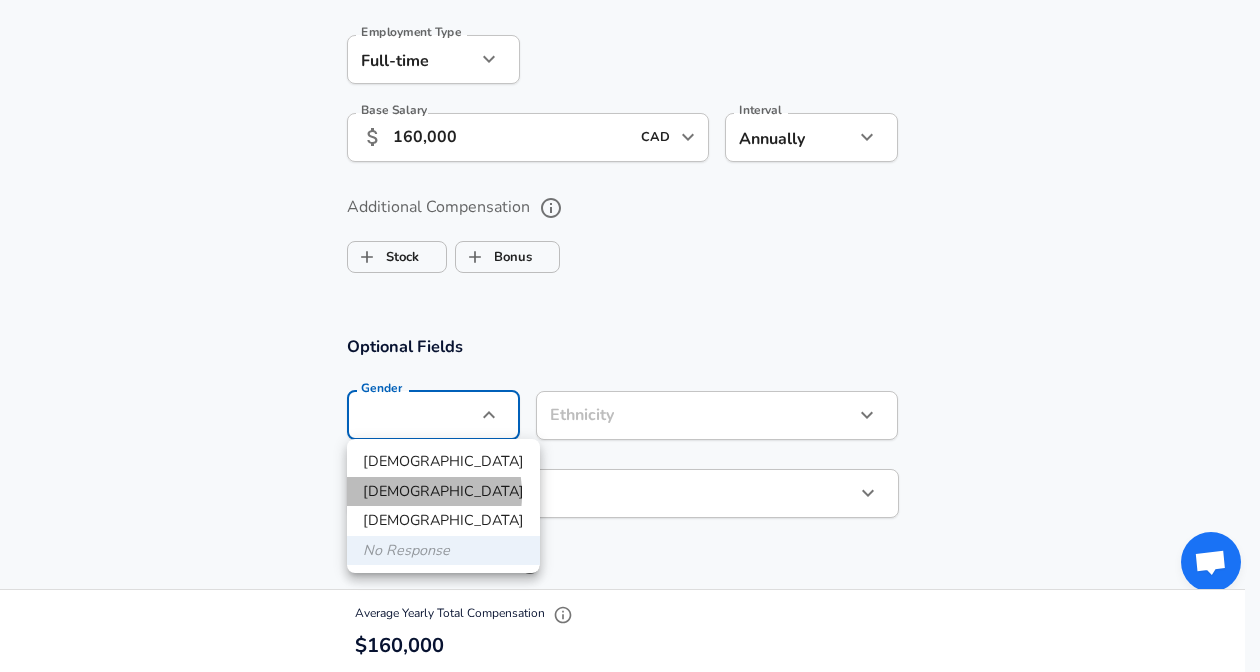 click on "[DEMOGRAPHIC_DATA]" at bounding box center (443, 492) 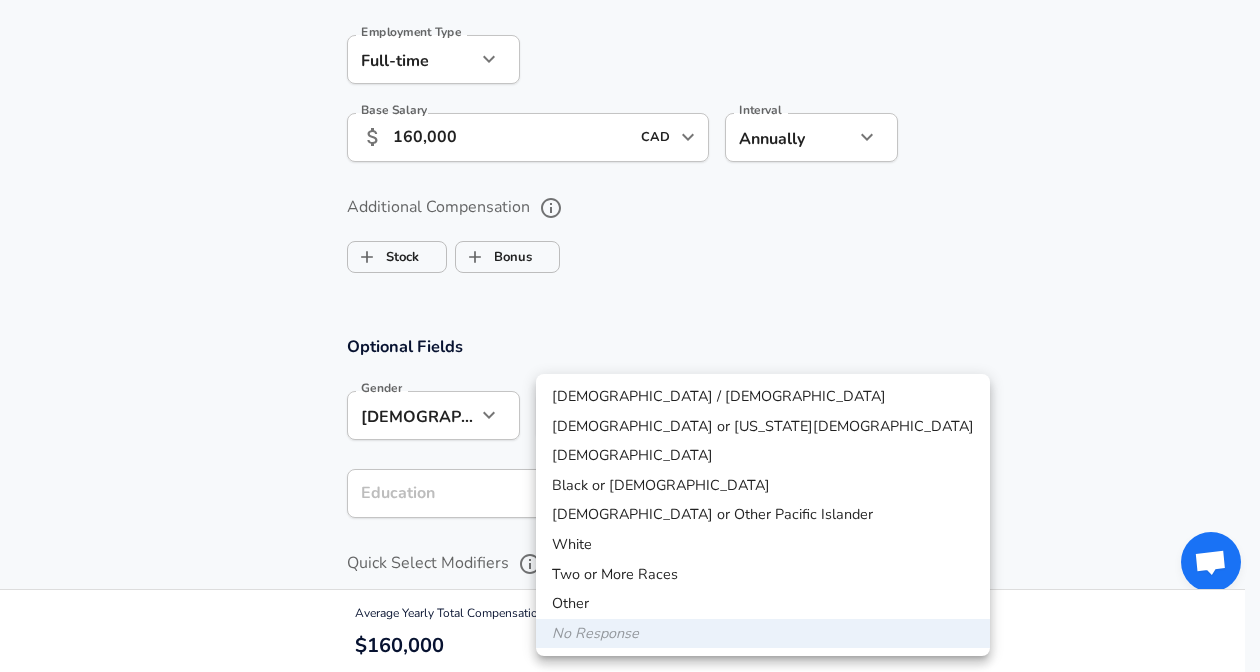 click on "Restart Add Your Salary Upload your offer letter   to verify your submission Enhance Privacy and Anonymity No Automatically hides specific fields until there are enough submissions to safely display the full details.   More Details Based on your submission and the data points that we have already collected, we will automatically hide and anonymize specific fields if there aren't enough data points to remain sufficiently anonymous. Company & Title Information   Enter the company you received your offer from Company MineSense Technologies Company   Select the title that closest resembles your official title. This should be similar to the title that was present on your offer letter. Title Lead program manager Title   Select a job family that best fits your role. If you can't find one, select 'Other' to enter a custom job family Job Family Program Manager Job Family Specialization Specialization   Your level on the career ladder. e.g. L3 or Senior Product Manager or Principal Engineer or Distinguished Engineer 2" at bounding box center [630, -1030] 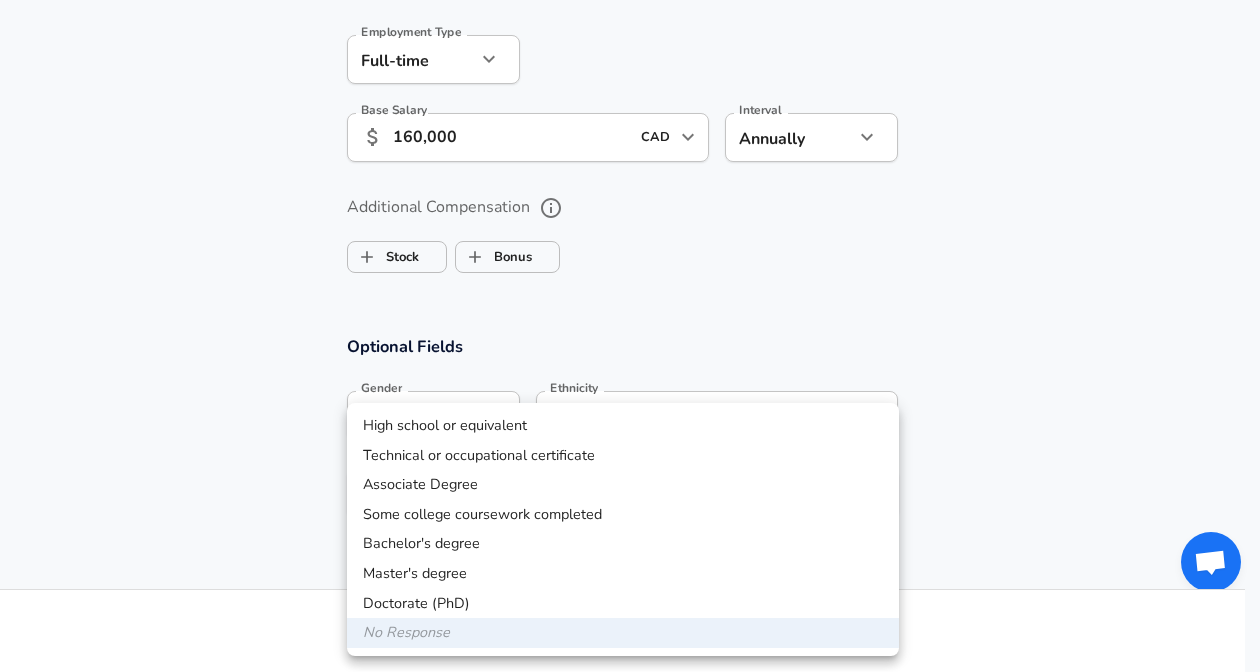 click on "Restart Add Your Salary Upload your offer letter   to verify your submission Enhance Privacy and Anonymity No Automatically hides specific fields until there are enough submissions to safely display the full details.   More Details Based on your submission and the data points that we have already collected, we will automatically hide and anonymize specific fields if there aren't enough data points to remain sufficiently anonymous. Company & Title Information   Enter the company you received your offer from Company MineSense Technologies Company   Select the title that closest resembles your official title. This should be similar to the title that was present on your offer letter. Title Lead program manager Title   Select a job family that best fits your role. If you can't find one, select 'Other' to enter a custom job family Job Family Program Manager Job Family Specialization Specialization   Your level on the career ladder. e.g. L3 or Senior Product Manager or Principal Engineer or Distinguished Engineer 2" at bounding box center [630, -1030] 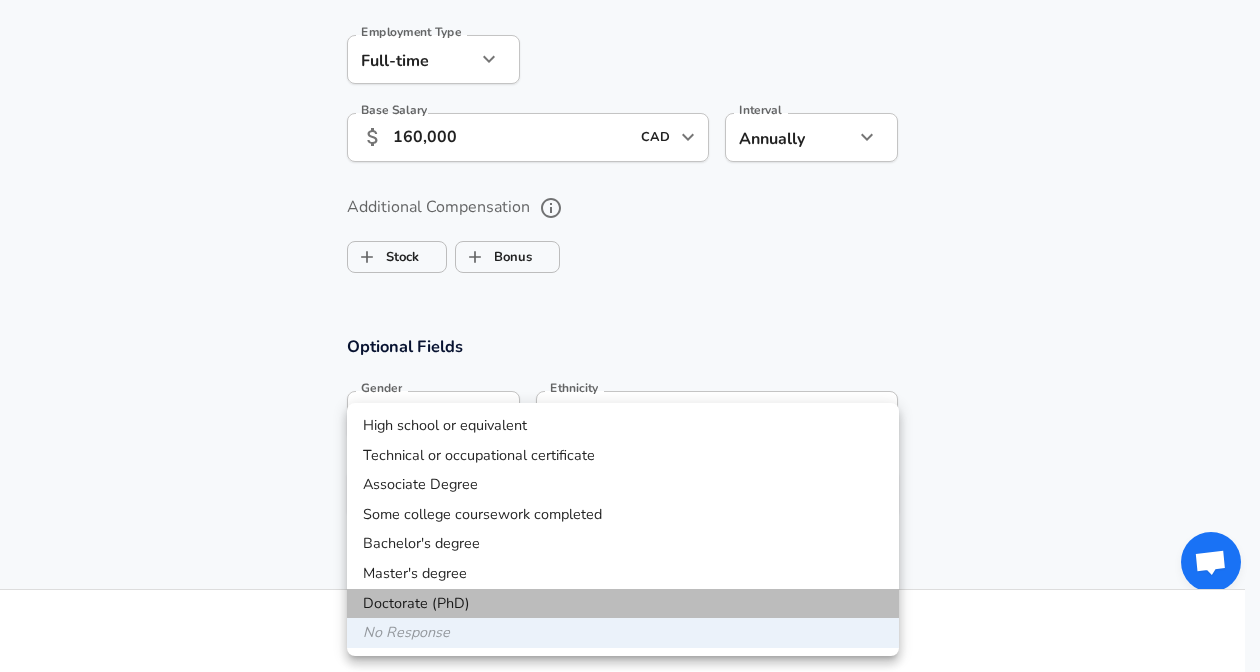 click on "Doctorate (PhD)" at bounding box center [623, 604] 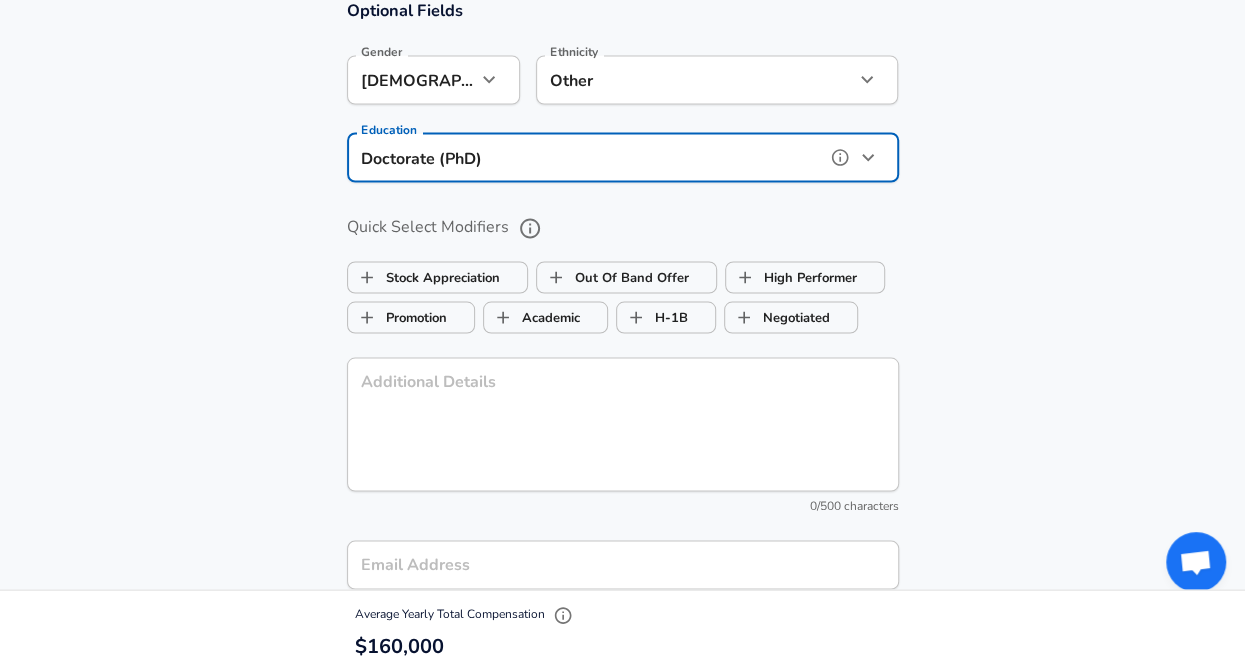 scroll, scrollTop: 1704, scrollLeft: 0, axis: vertical 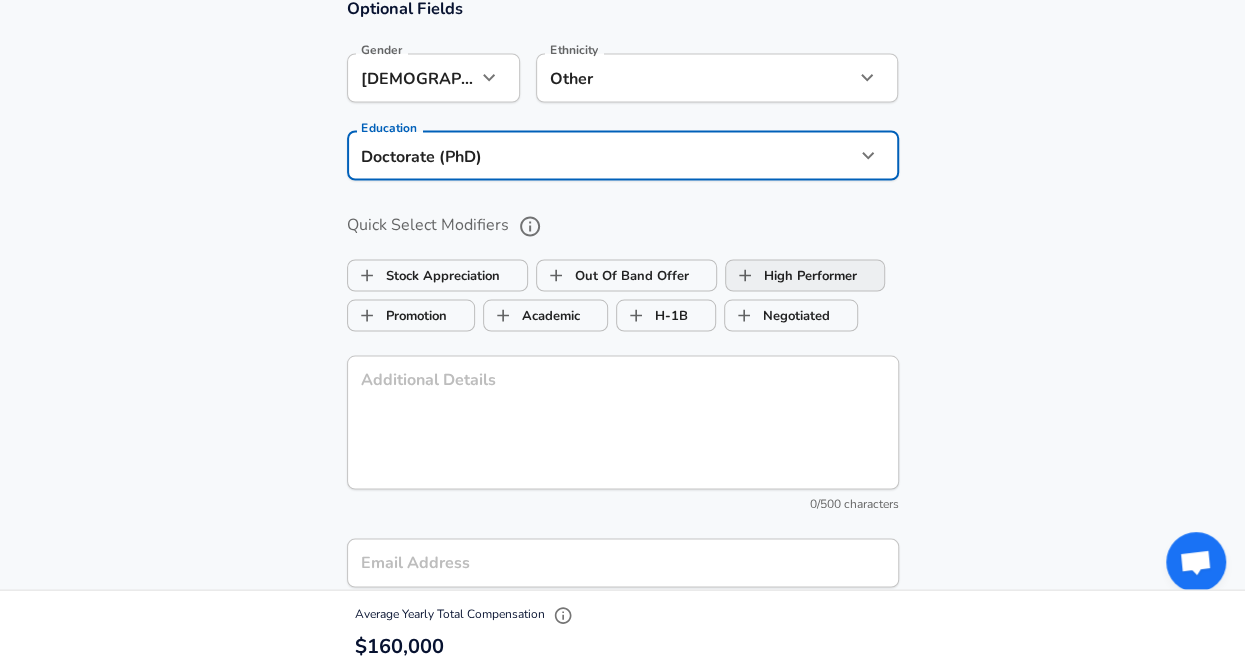 click on "High Performer" at bounding box center (745, 275) 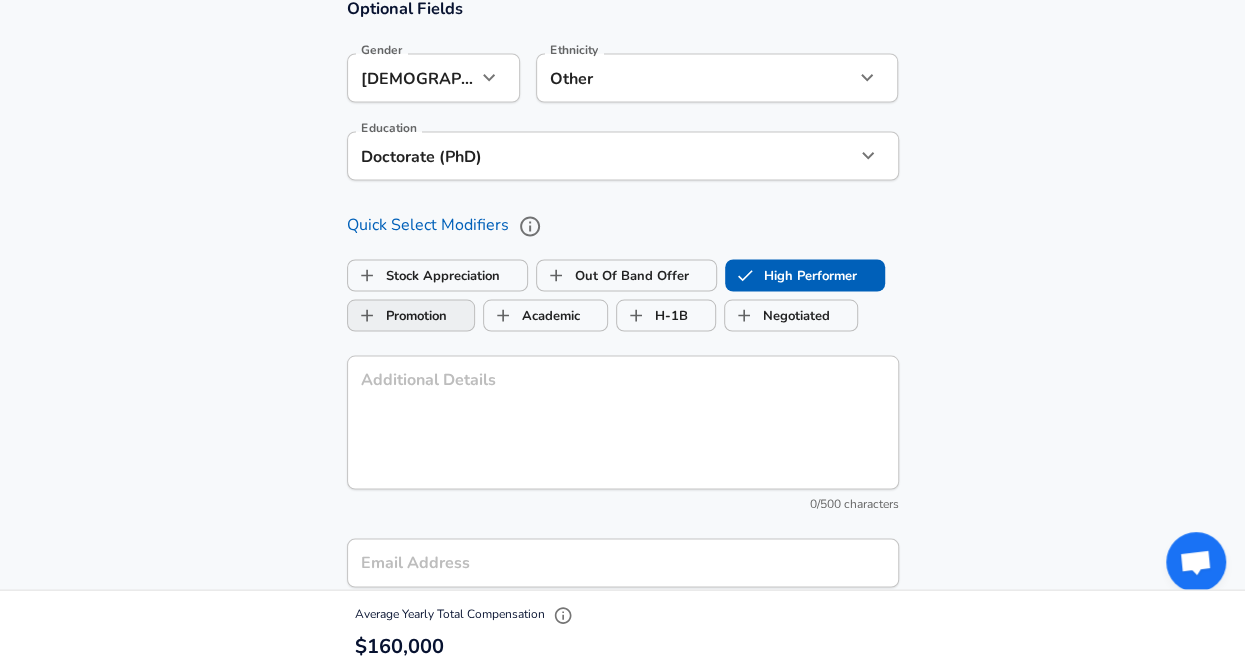 checkbox on "true" 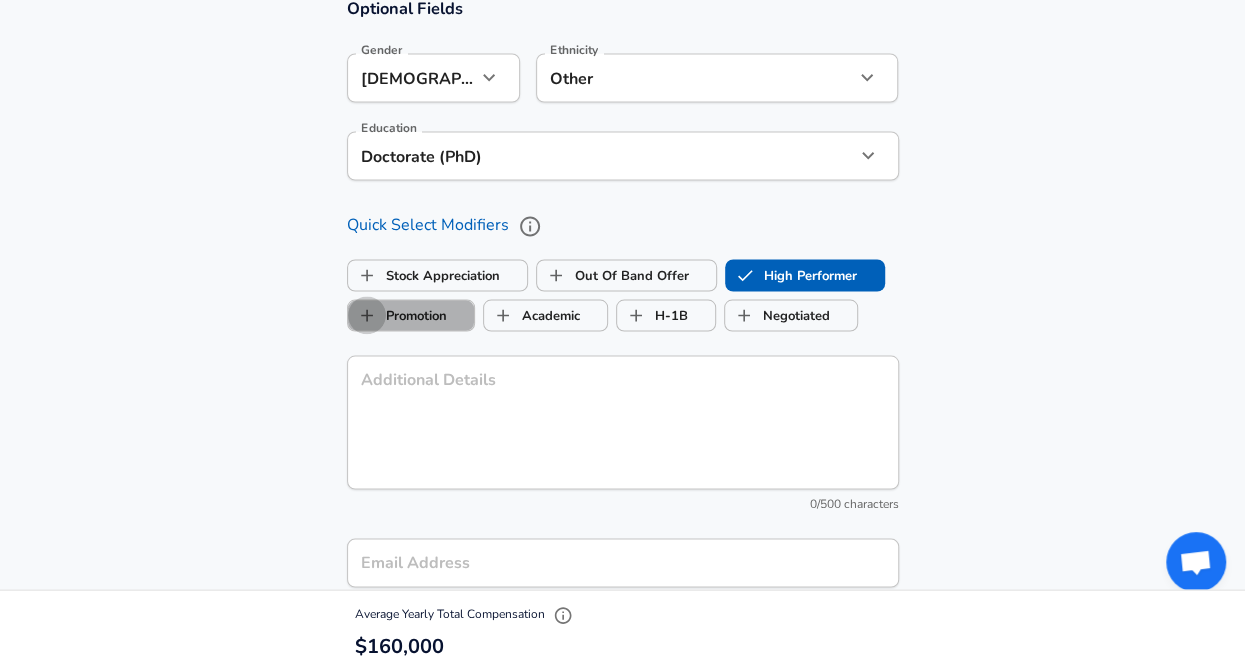 click on "Promotion" at bounding box center [367, 315] 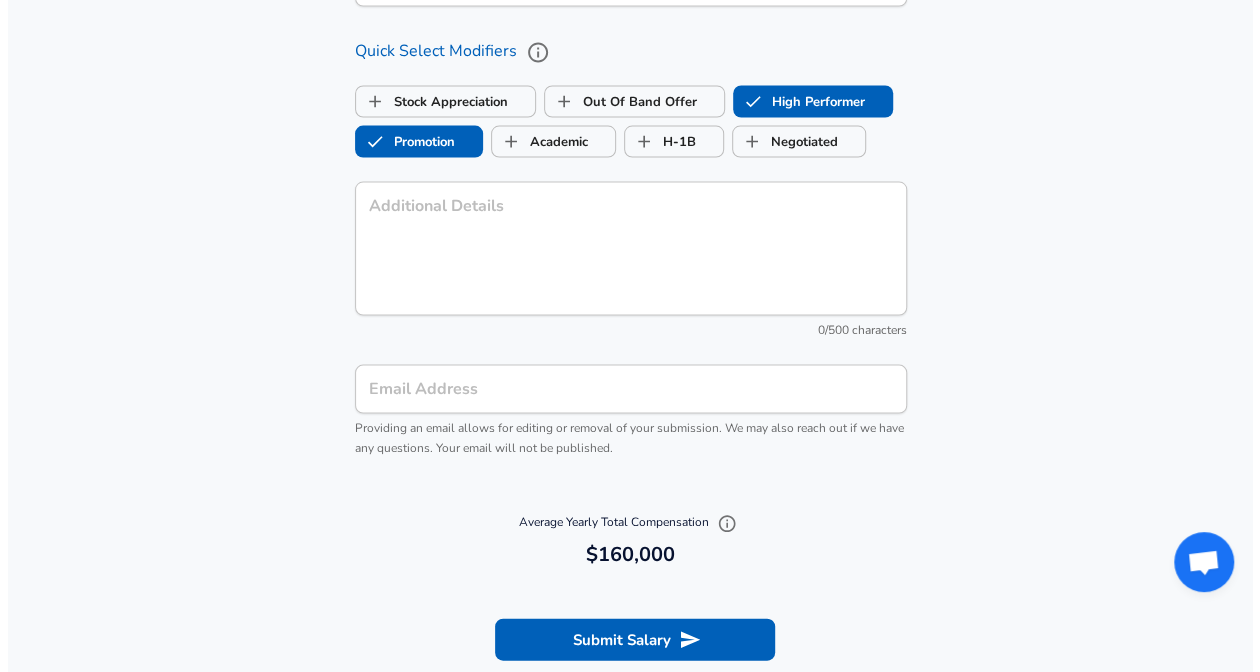 scroll, scrollTop: 1915, scrollLeft: 0, axis: vertical 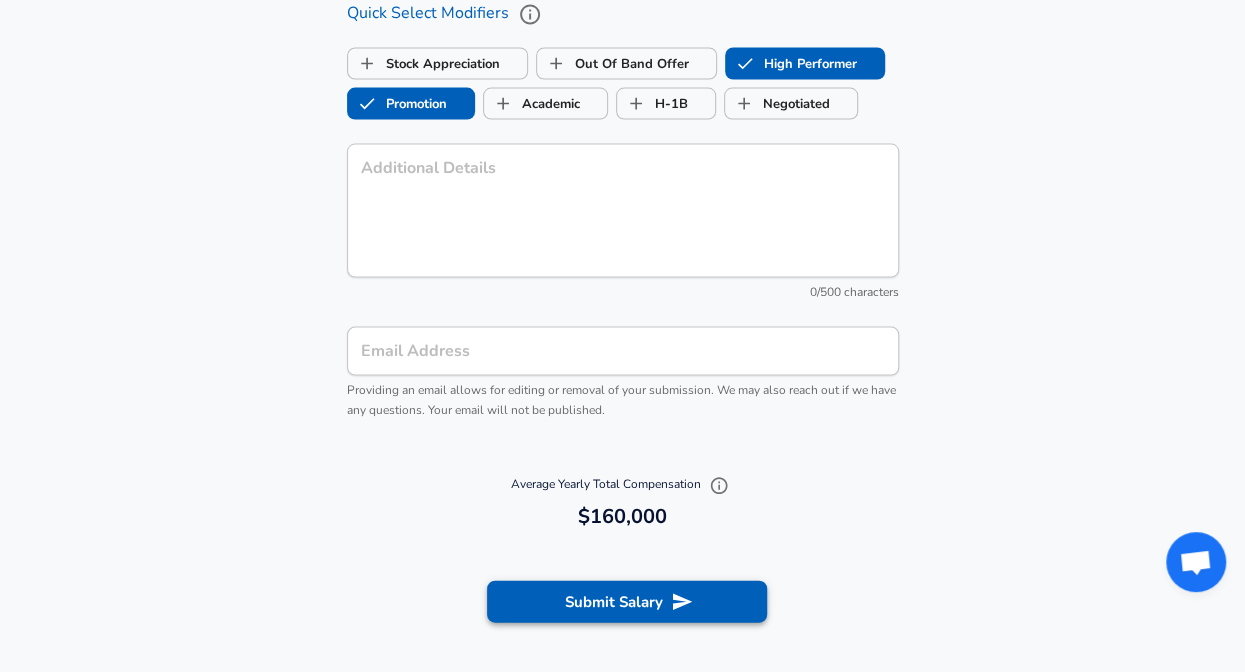 checkbox on "true" 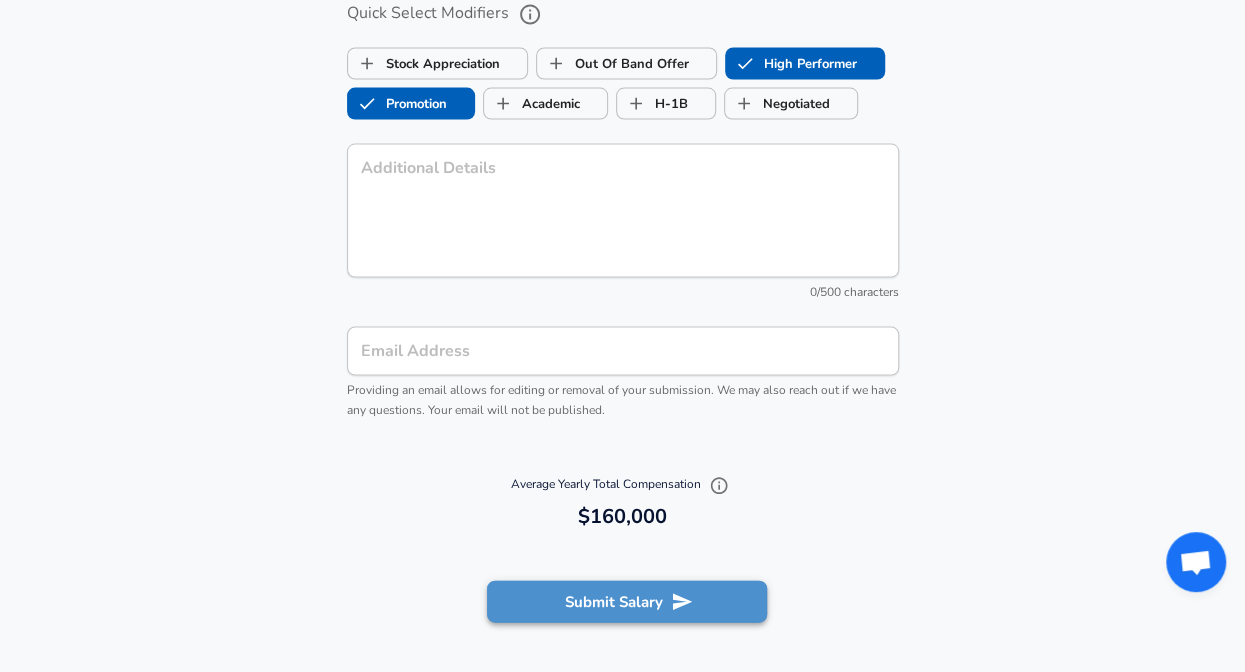 click on "Submit Salary" at bounding box center (627, 602) 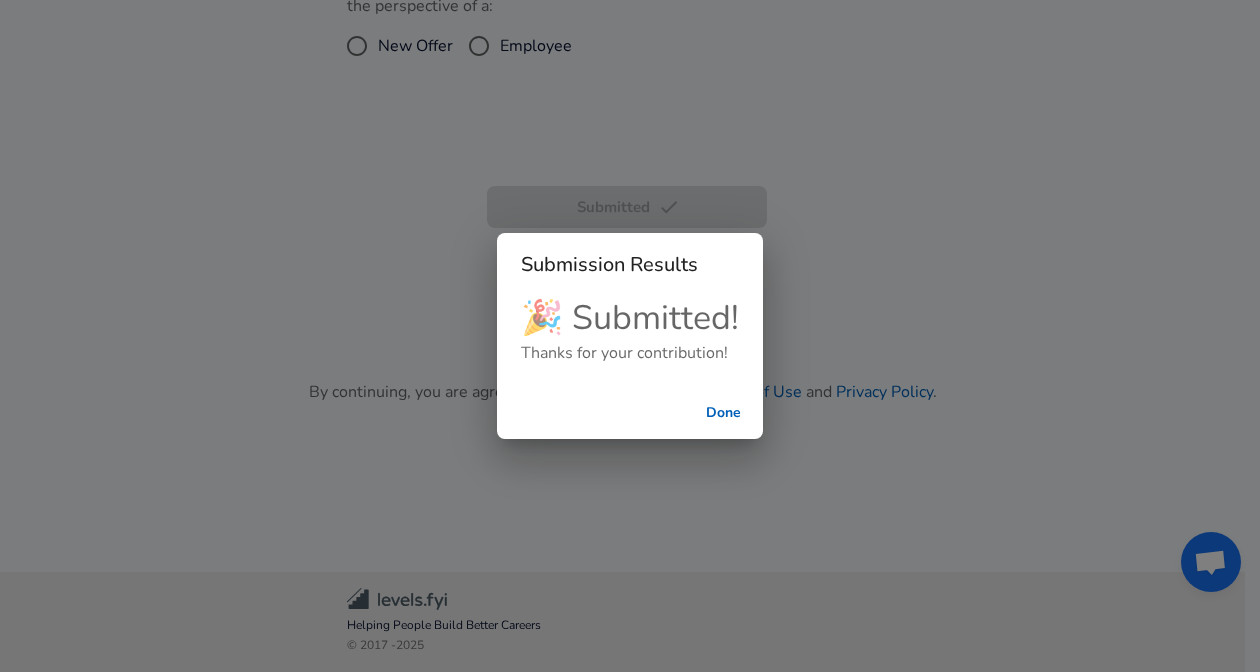 scroll, scrollTop: 458, scrollLeft: 0, axis: vertical 